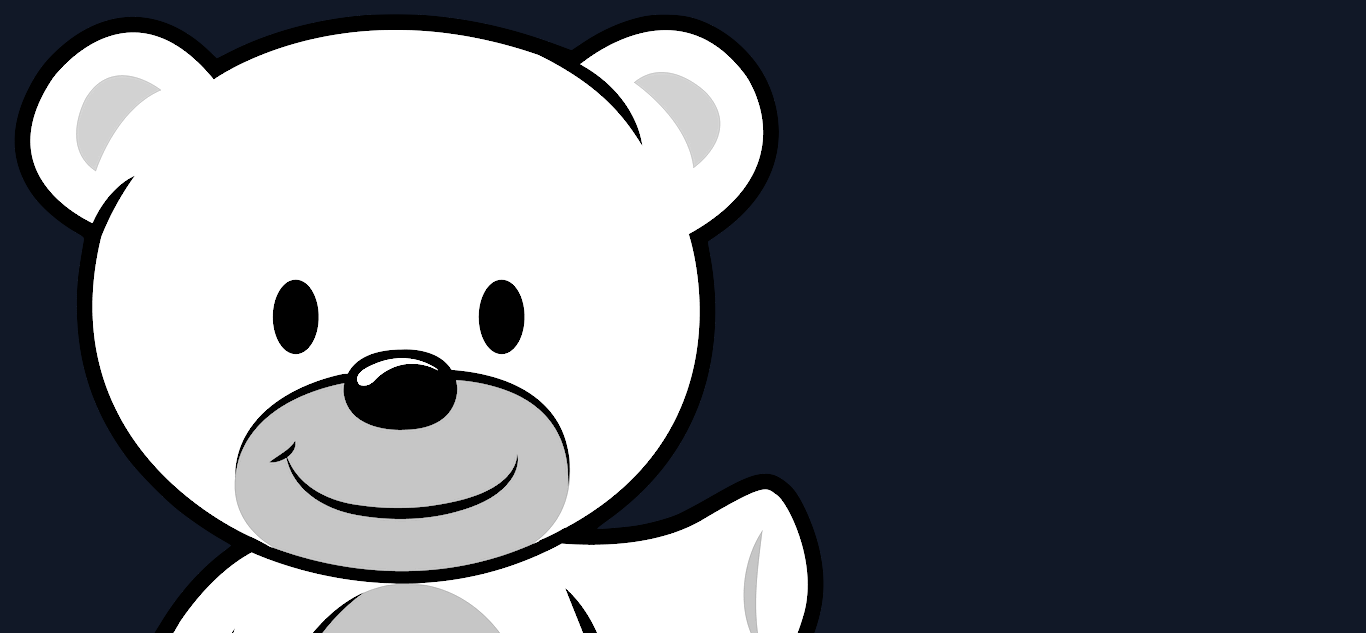 scroll, scrollTop: 0, scrollLeft: 0, axis: both 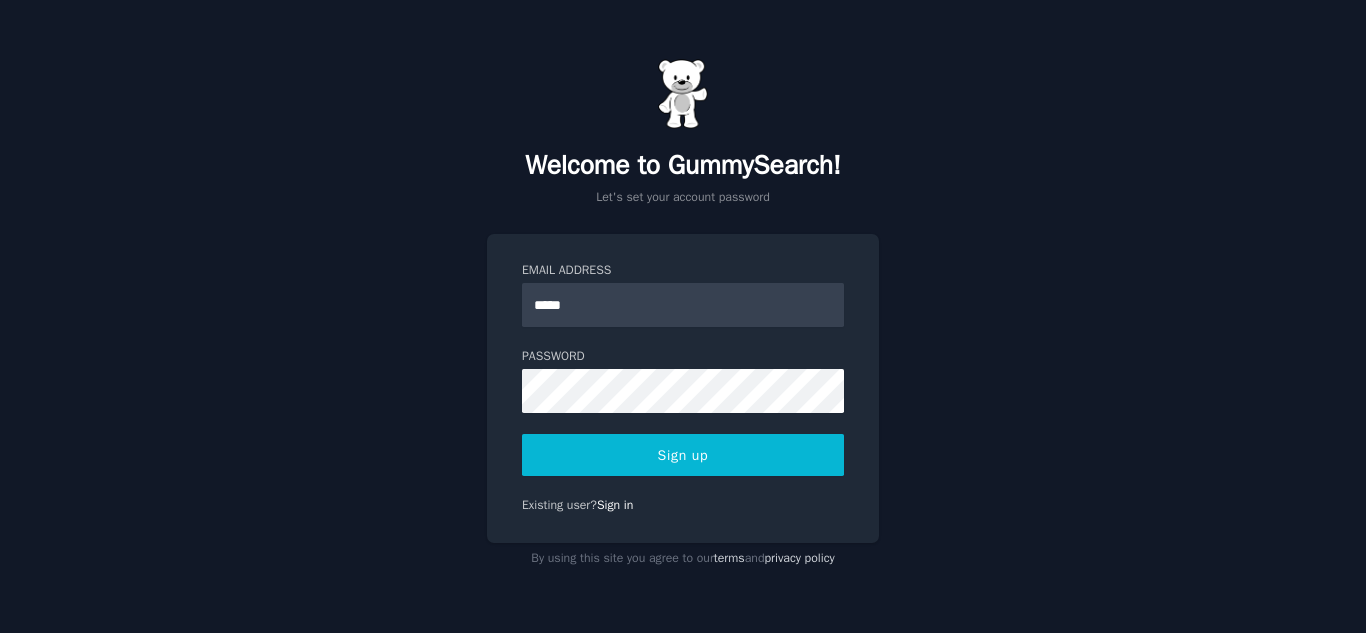 type on "**********" 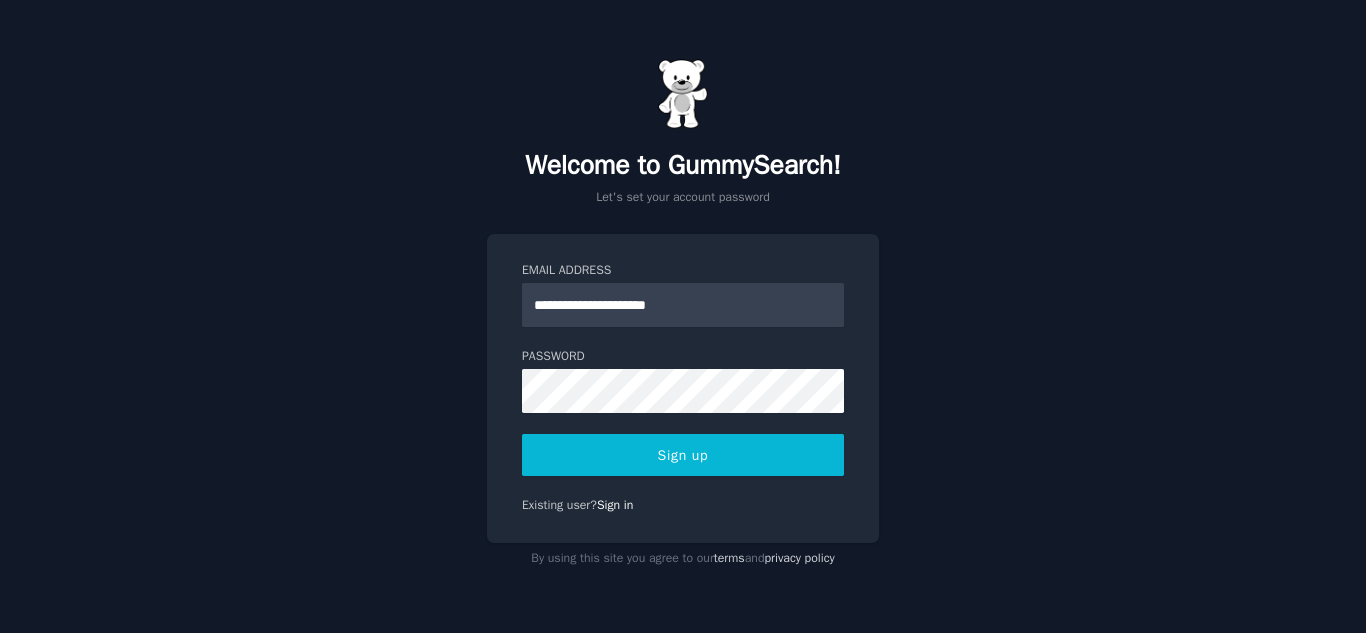 click on "Sign up" at bounding box center [683, 455] 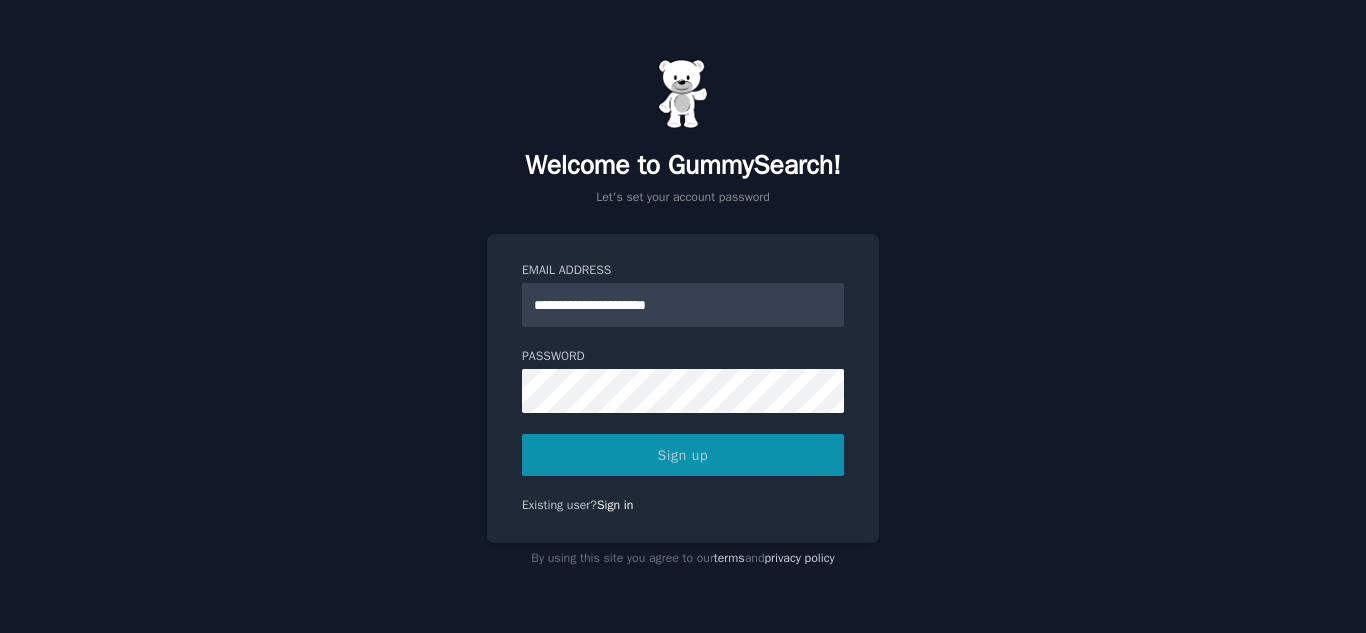 click on "Sign up" at bounding box center [683, 455] 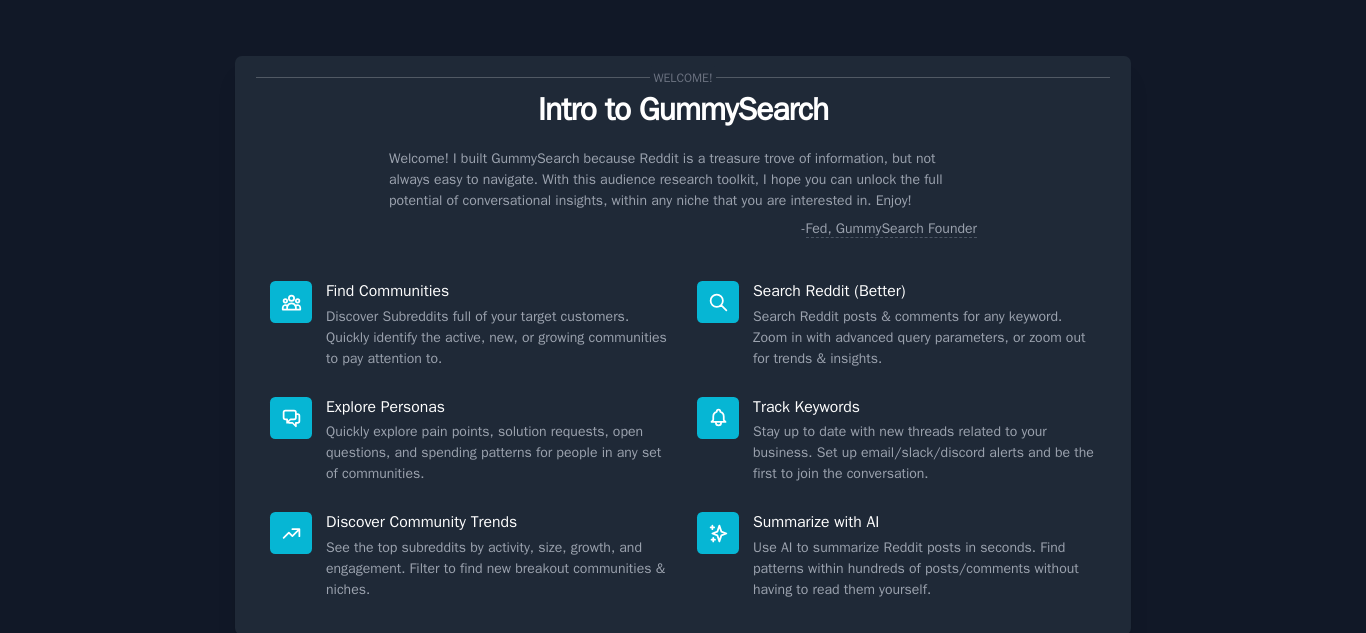 scroll, scrollTop: 0, scrollLeft: 0, axis: both 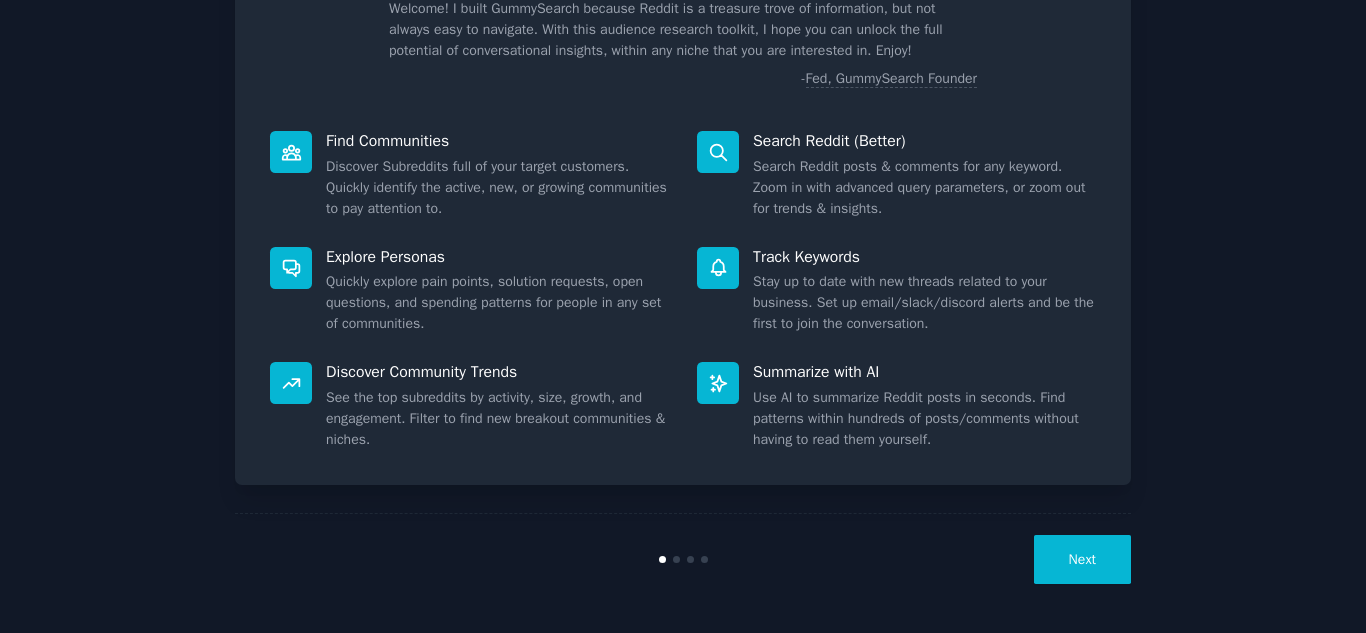 click on "Next" at bounding box center (1082, 559) 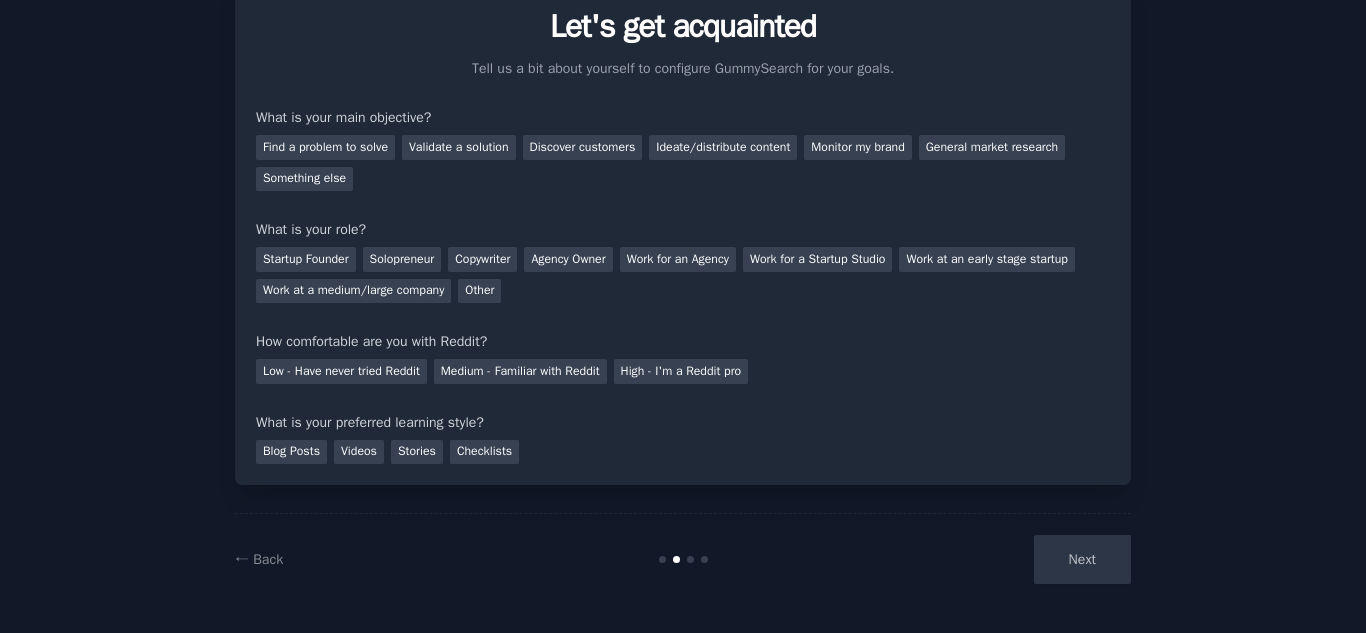 scroll, scrollTop: 83, scrollLeft: 0, axis: vertical 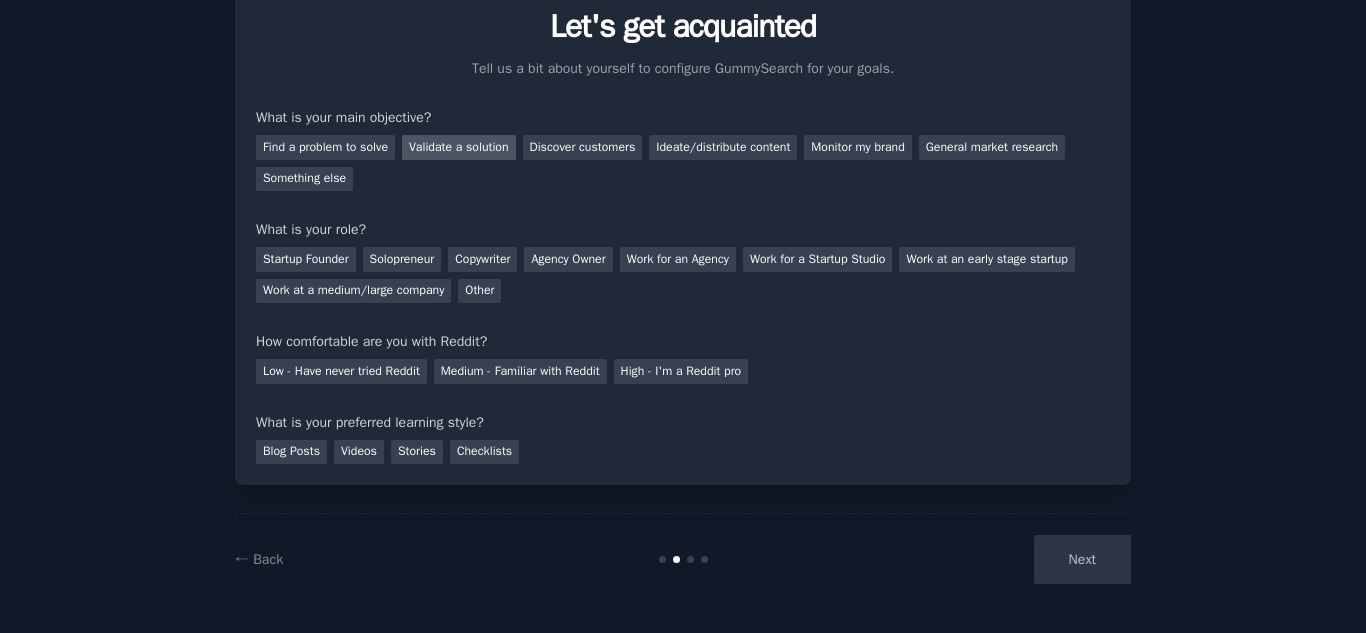 click on "Validate a solution" at bounding box center (459, 147) 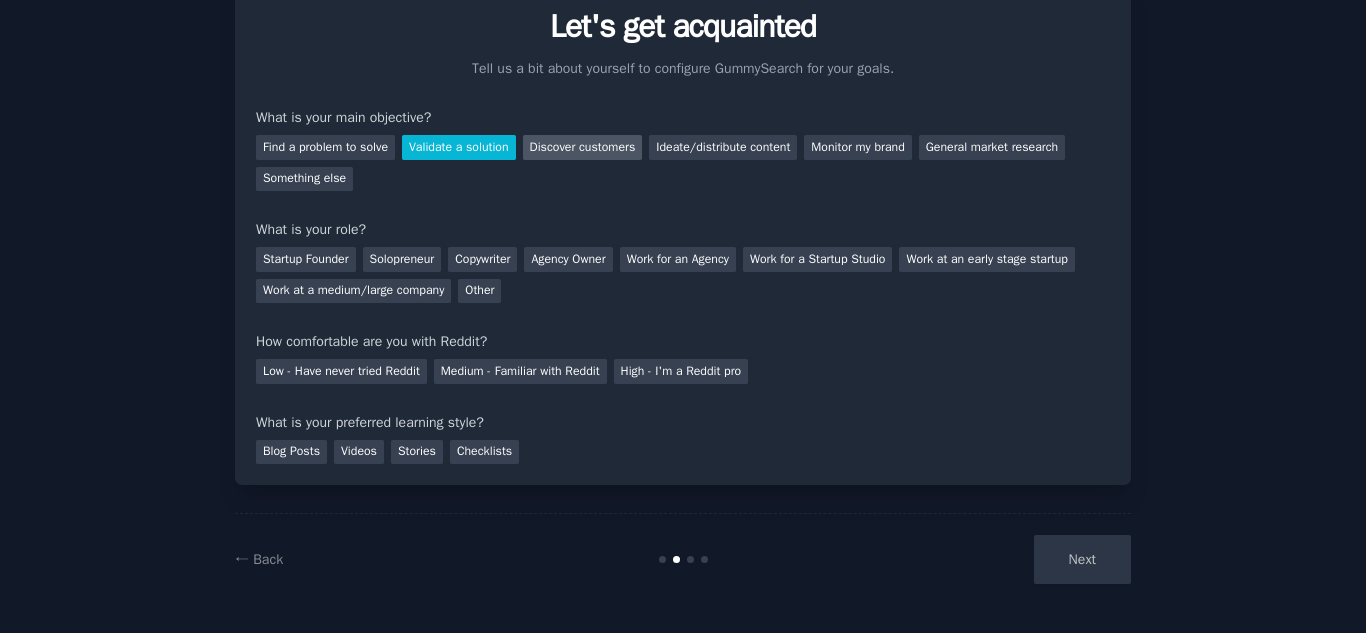 click on "Discover customers" at bounding box center (583, 147) 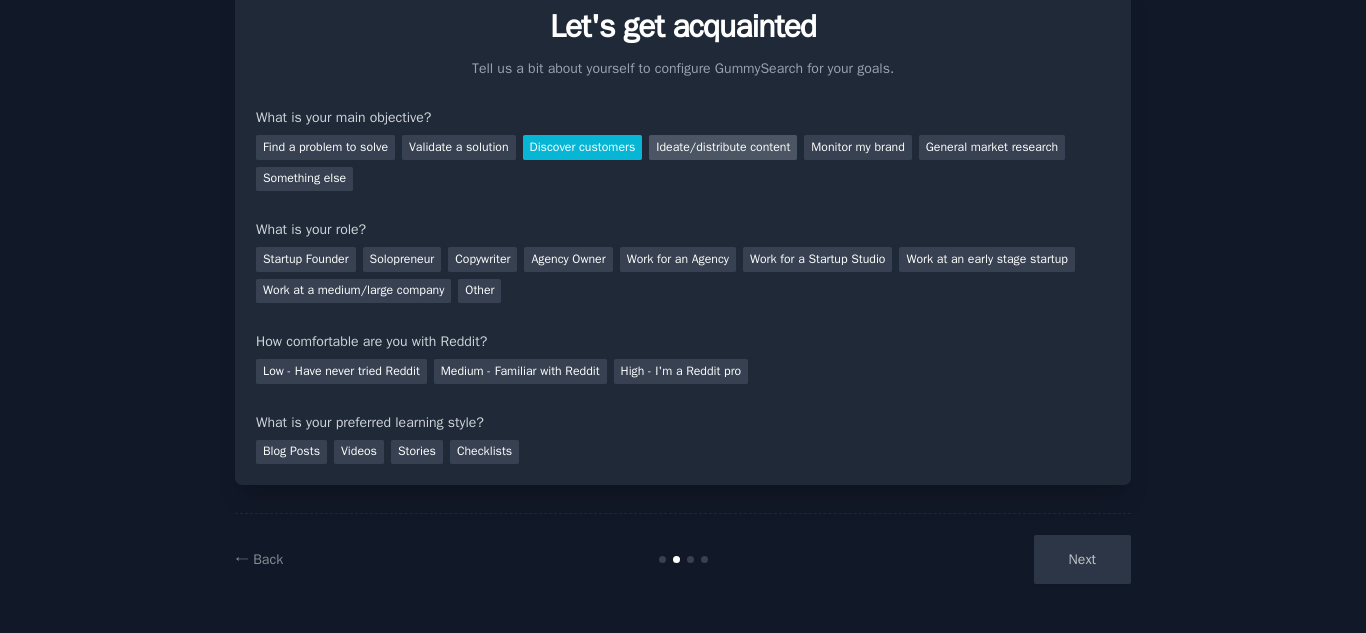 click on "Ideate/distribute content" at bounding box center (723, 147) 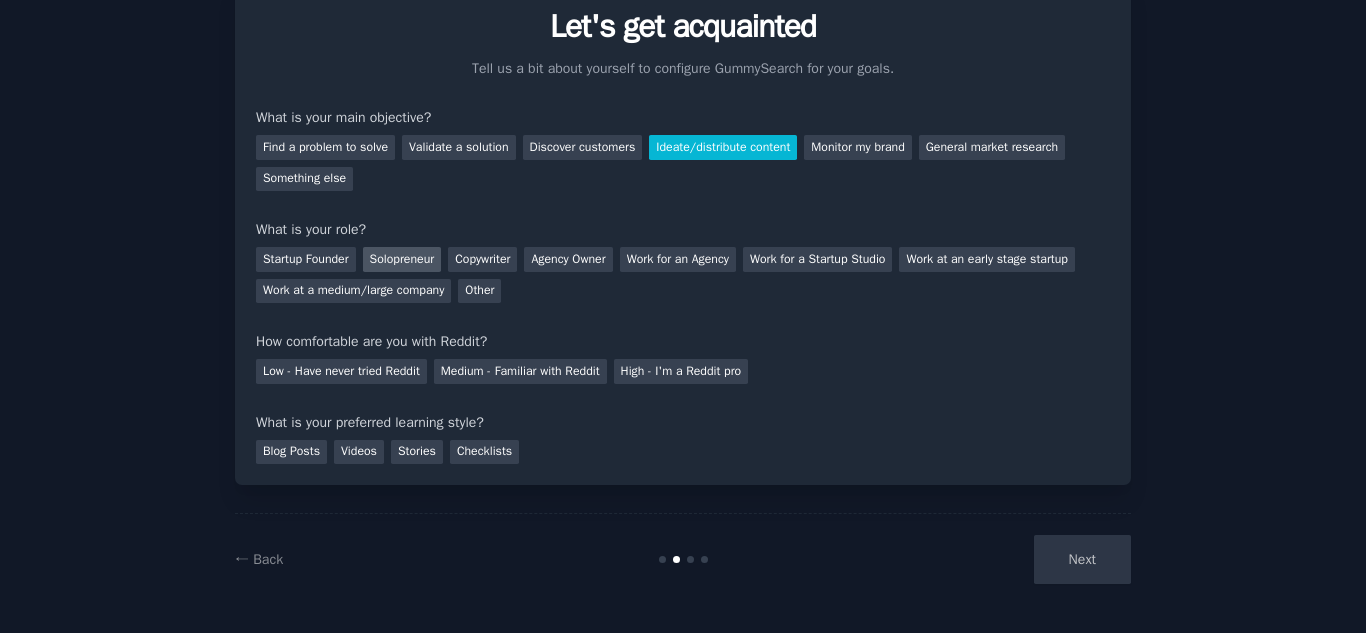 click on "Solopreneur" at bounding box center (402, 259) 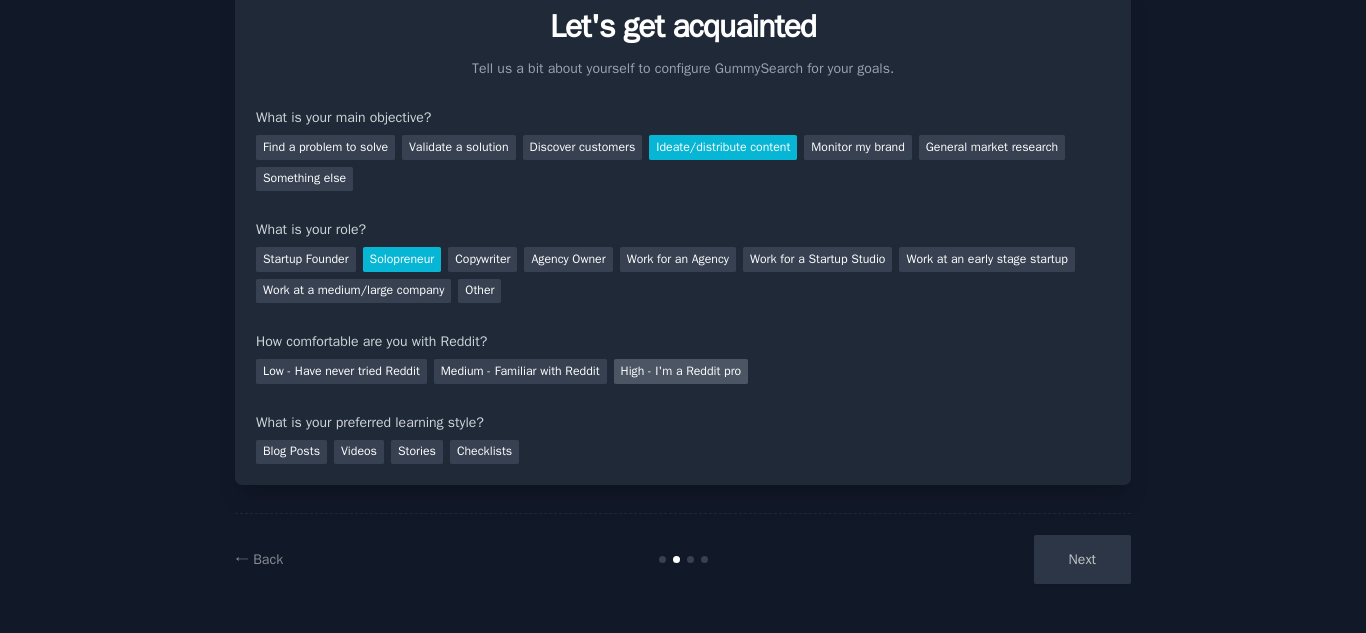 click on "High - I'm a Reddit pro" at bounding box center (681, 371) 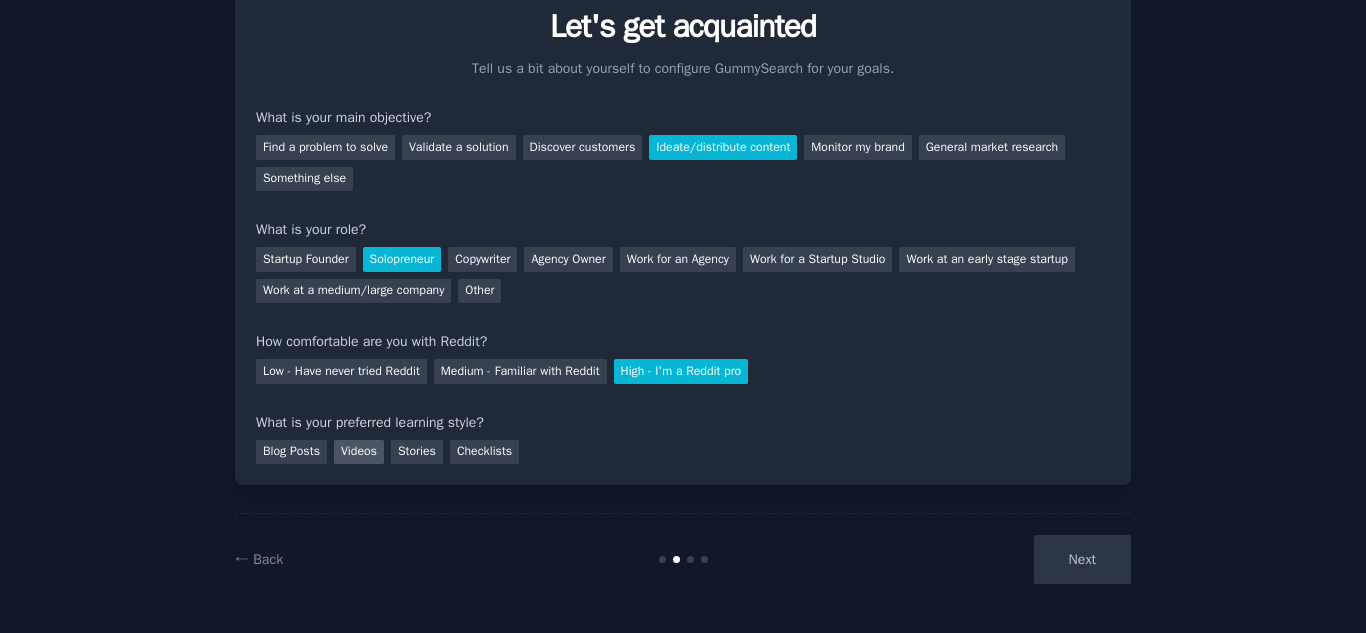 click on "Videos" at bounding box center [359, 452] 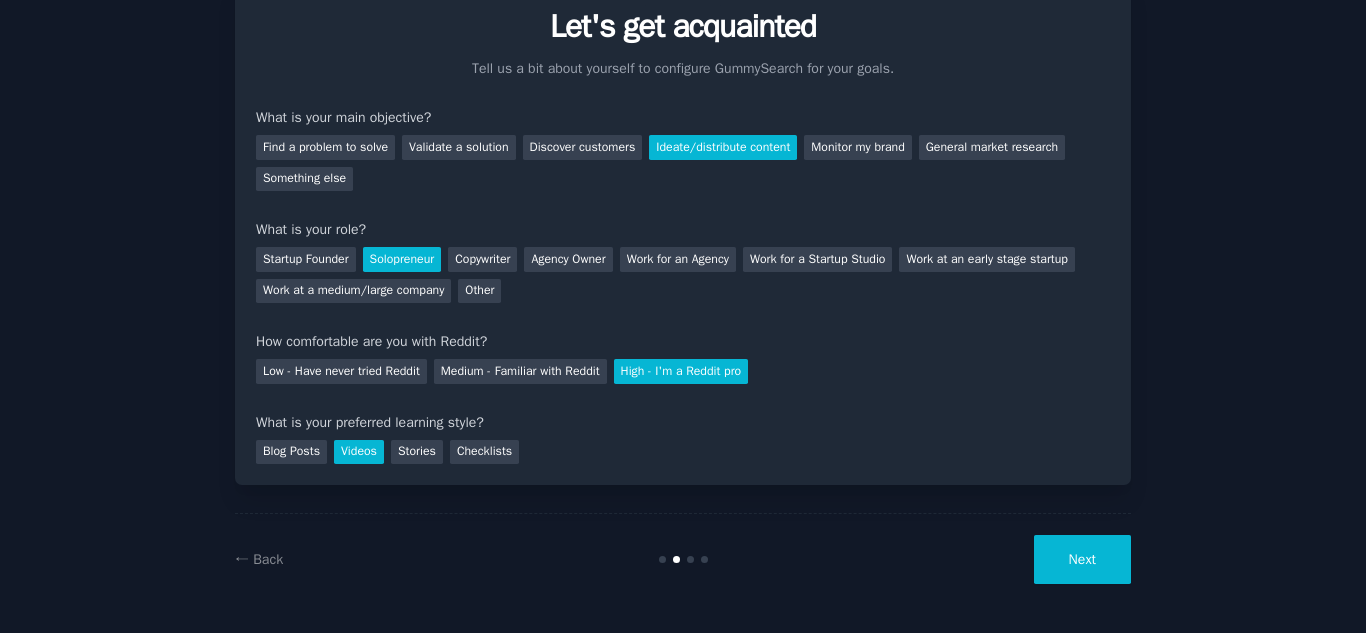click on "Next" at bounding box center (1082, 559) 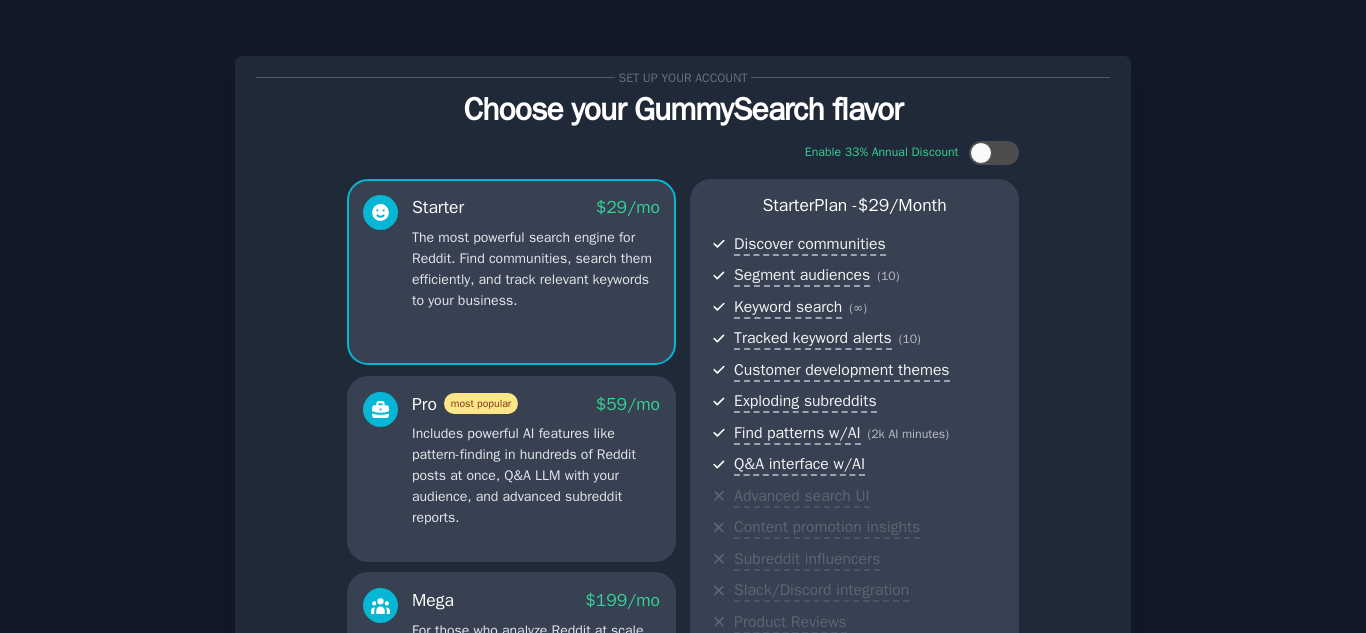 scroll, scrollTop: 316, scrollLeft: 0, axis: vertical 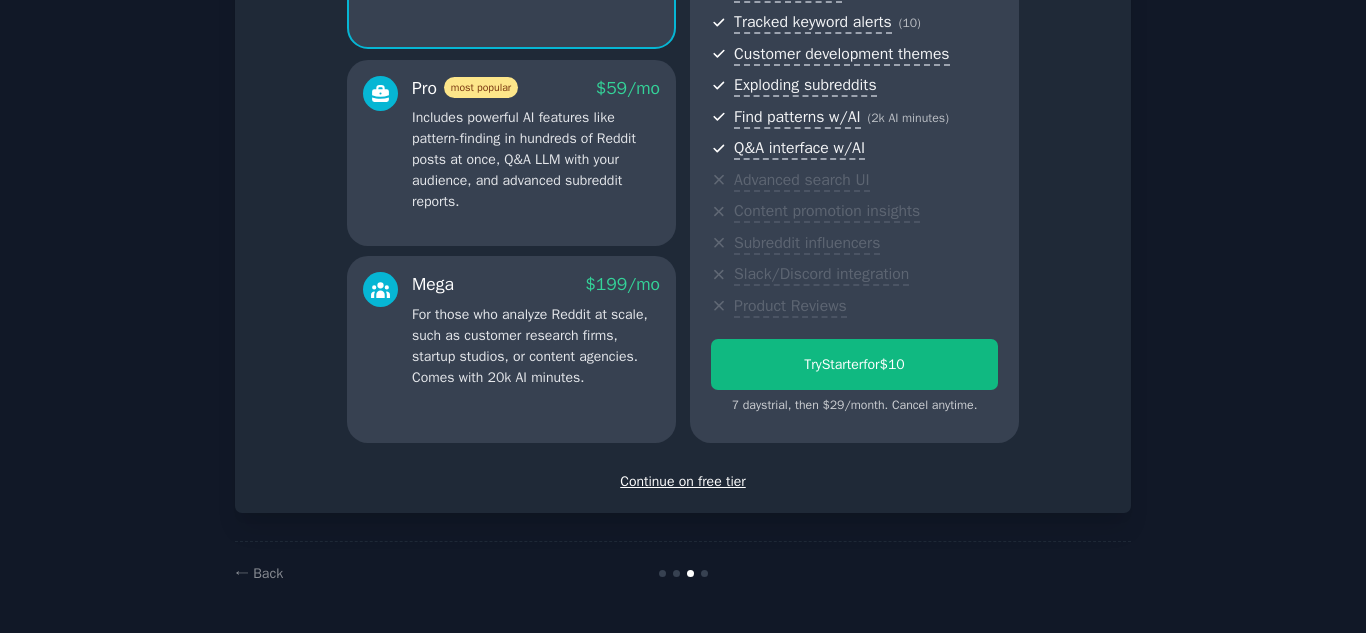 click on "Continue on free tier" at bounding box center (683, 481) 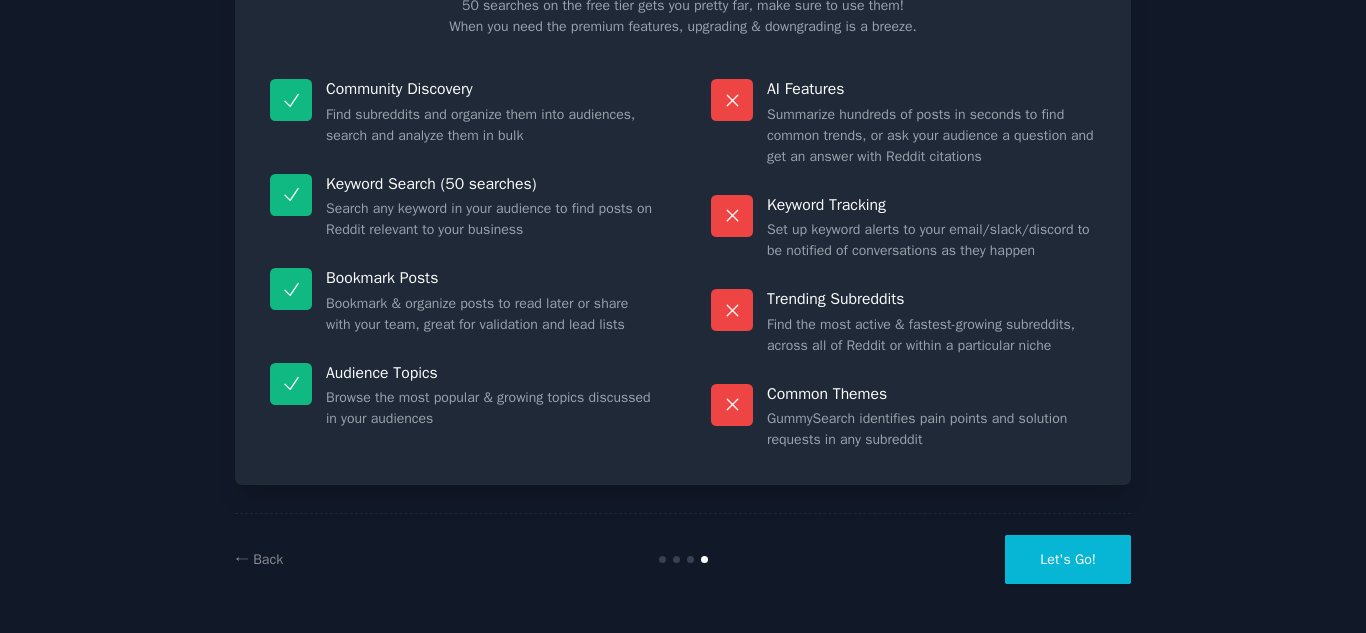 click on "Let's Go!" at bounding box center (1068, 559) 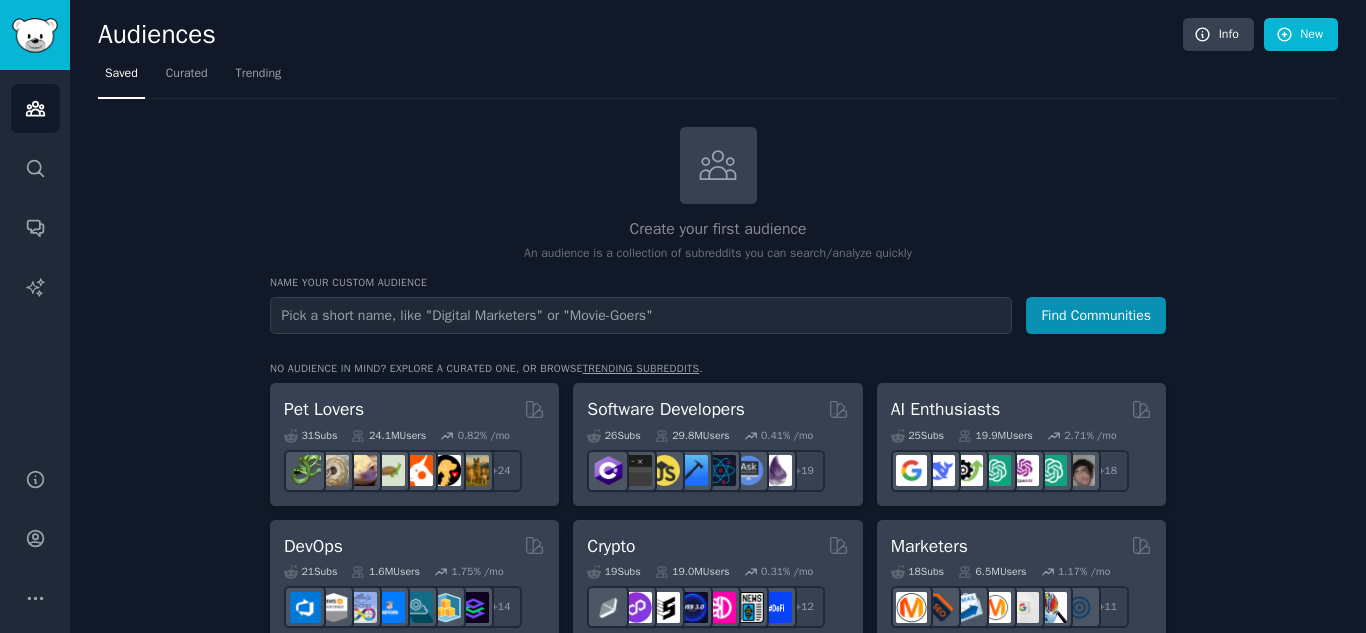 click at bounding box center (641, 315) 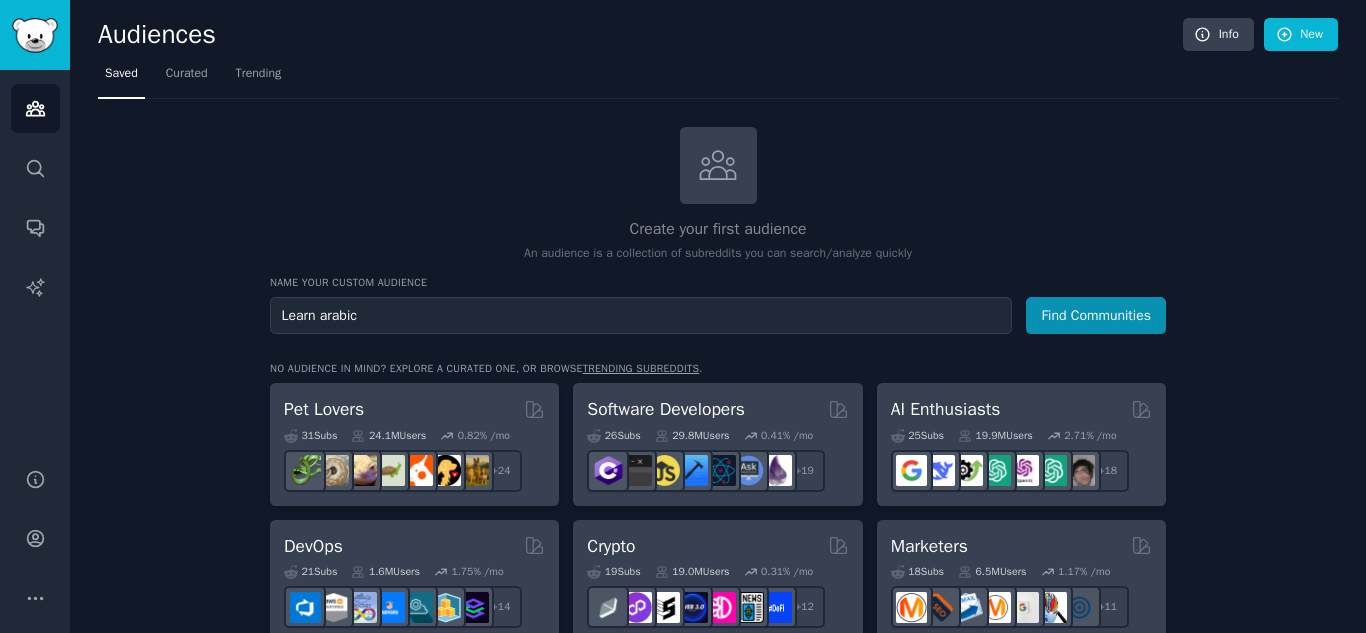 type on "Learn arabic" 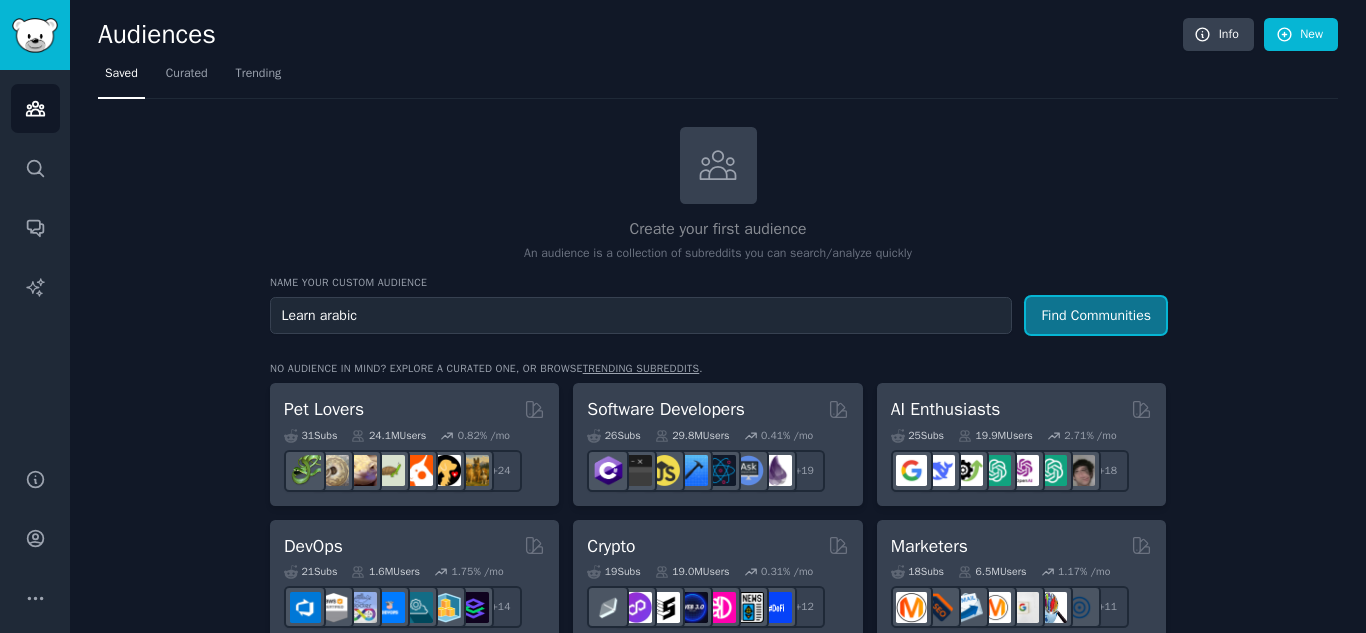 click on "Find Communities" at bounding box center [1096, 315] 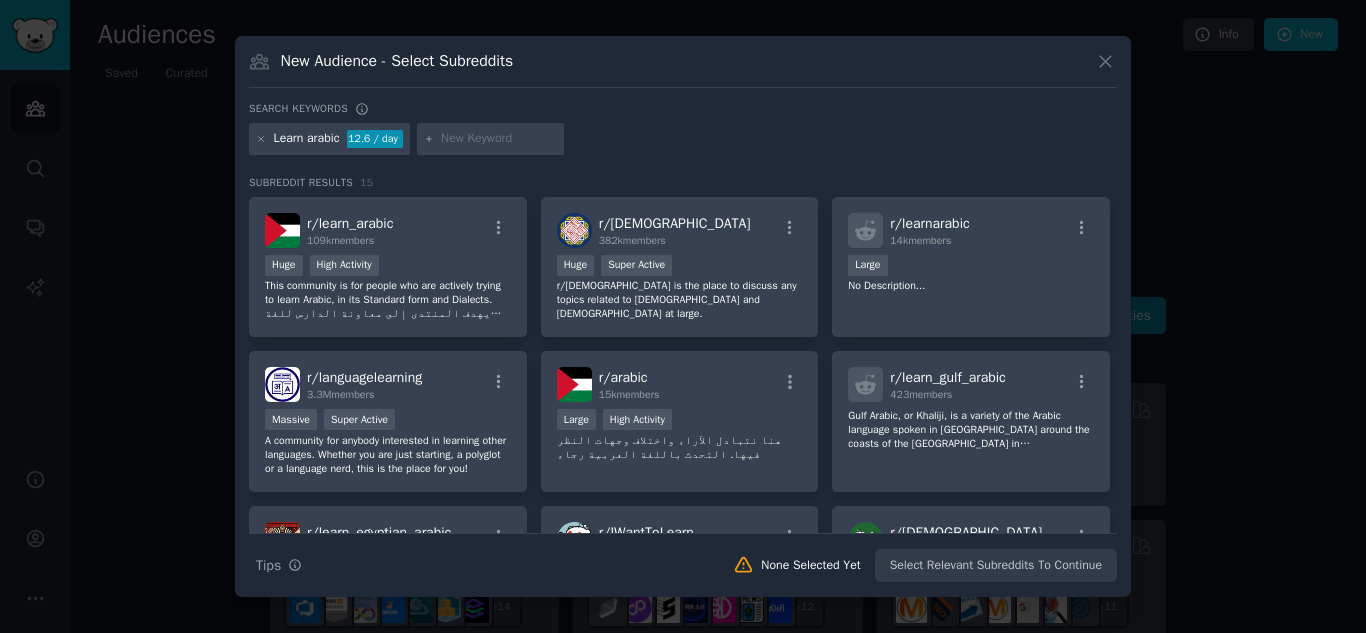 click on "This community is for people who are actively trying to learn Arabic, in its Standard form and Dialects. يهدف المنتدى إلى معاونة الدارس للغة العربية في تطوير مهاراته سواء كانت العربية الفصحى أو العامية الدارجة" at bounding box center (388, 300) 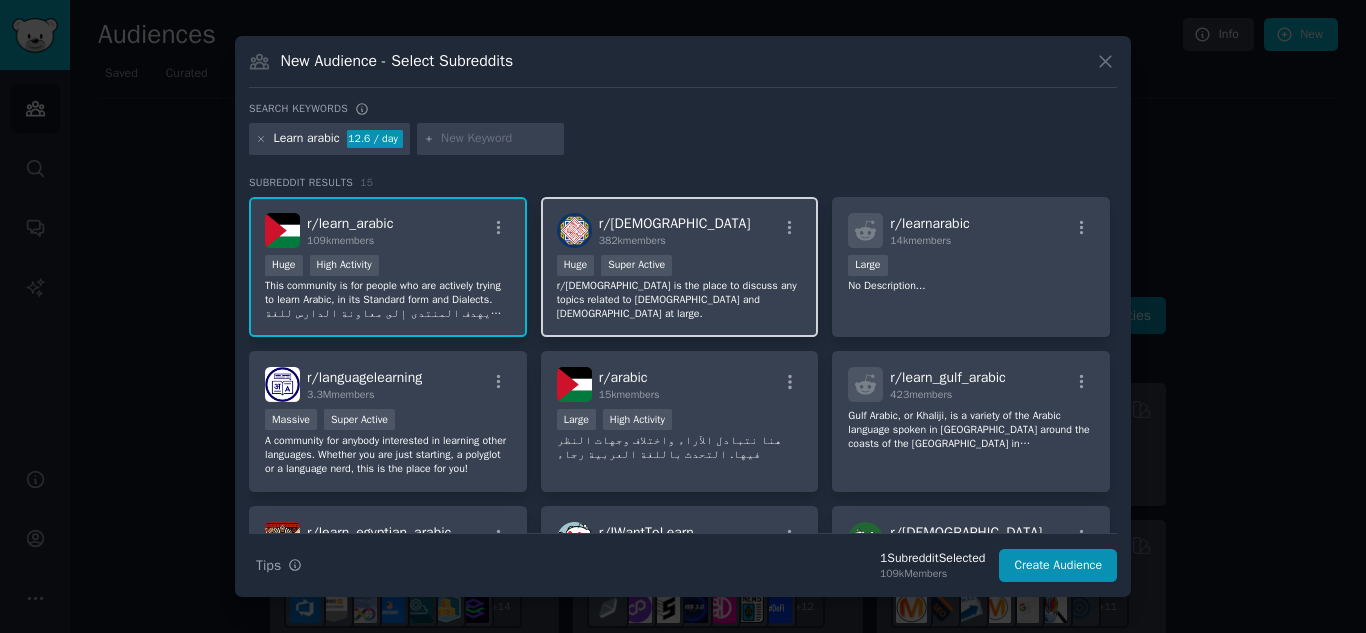 click on "r/Islam is the place to discuss any topics related to Islam and Muslims at large." at bounding box center (680, 300) 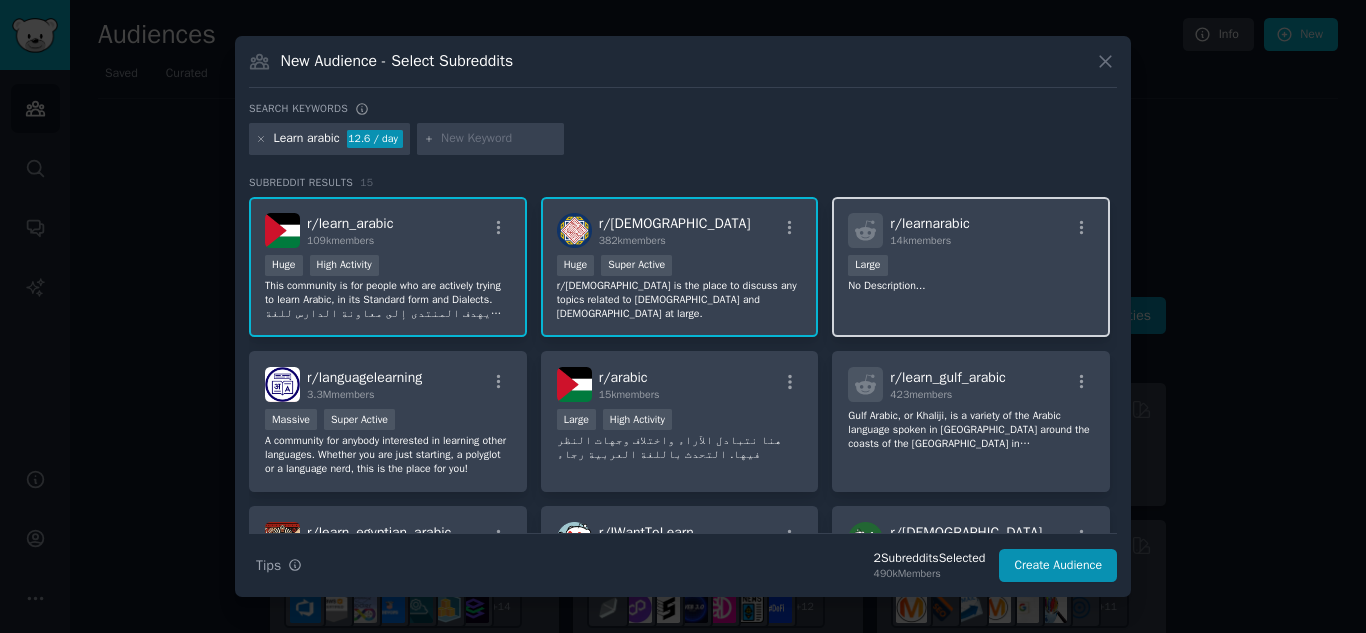 click on "r/ learnarabic 14k  members Large No Description..." at bounding box center (971, 267) 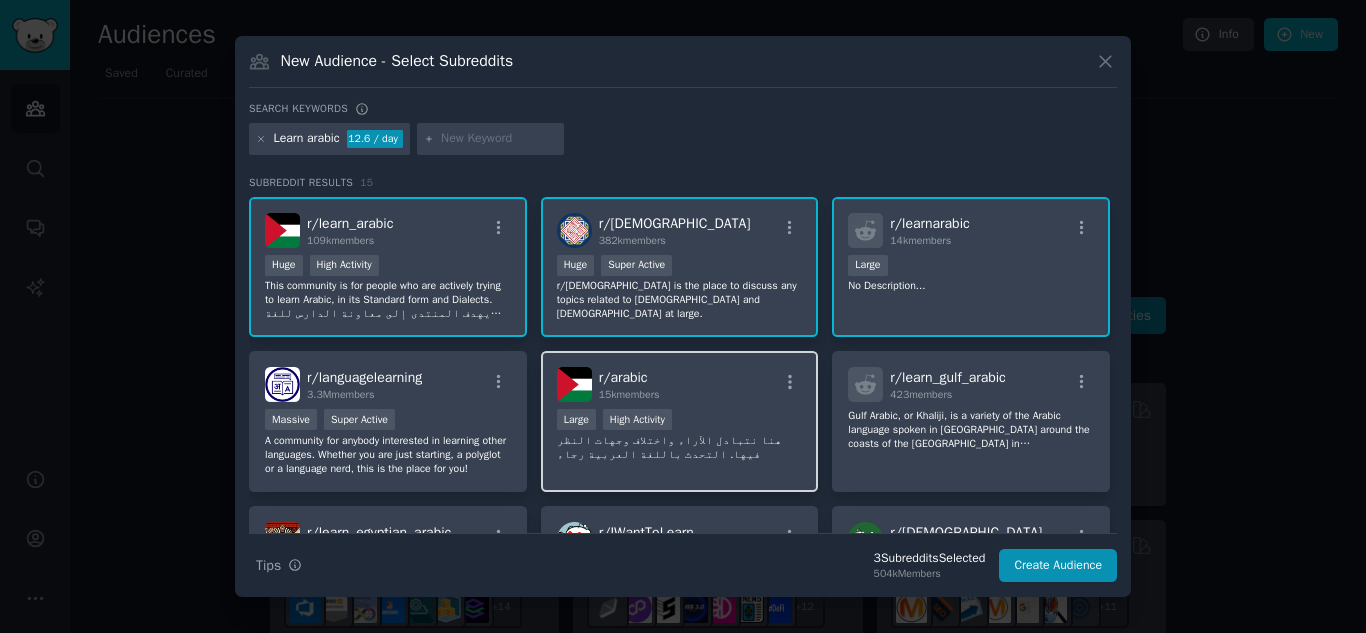 click on "r/ arabic 15k  members Large High Activity هنا نتبادل الآراء واختلاف وجهات النظر فيها. التحدث باللغة العربية رجاء" at bounding box center [680, 421] 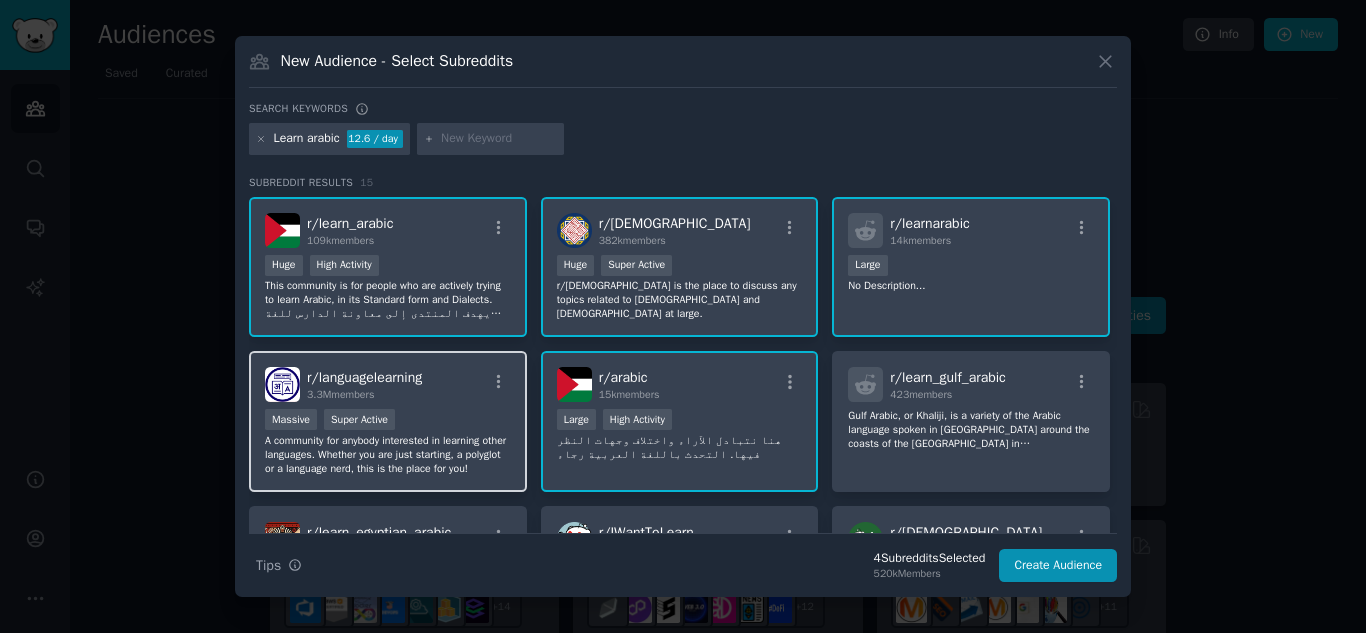 click on "Massive Super Active" at bounding box center (388, 421) 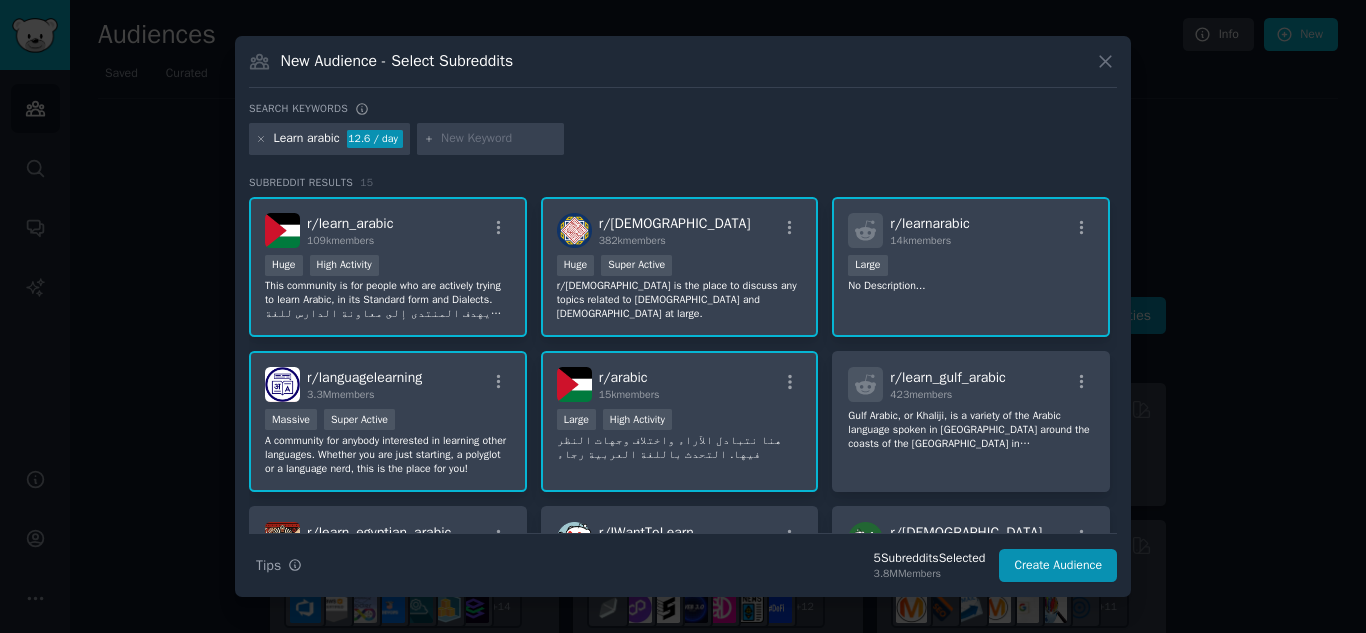 scroll, scrollTop: 338, scrollLeft: 0, axis: vertical 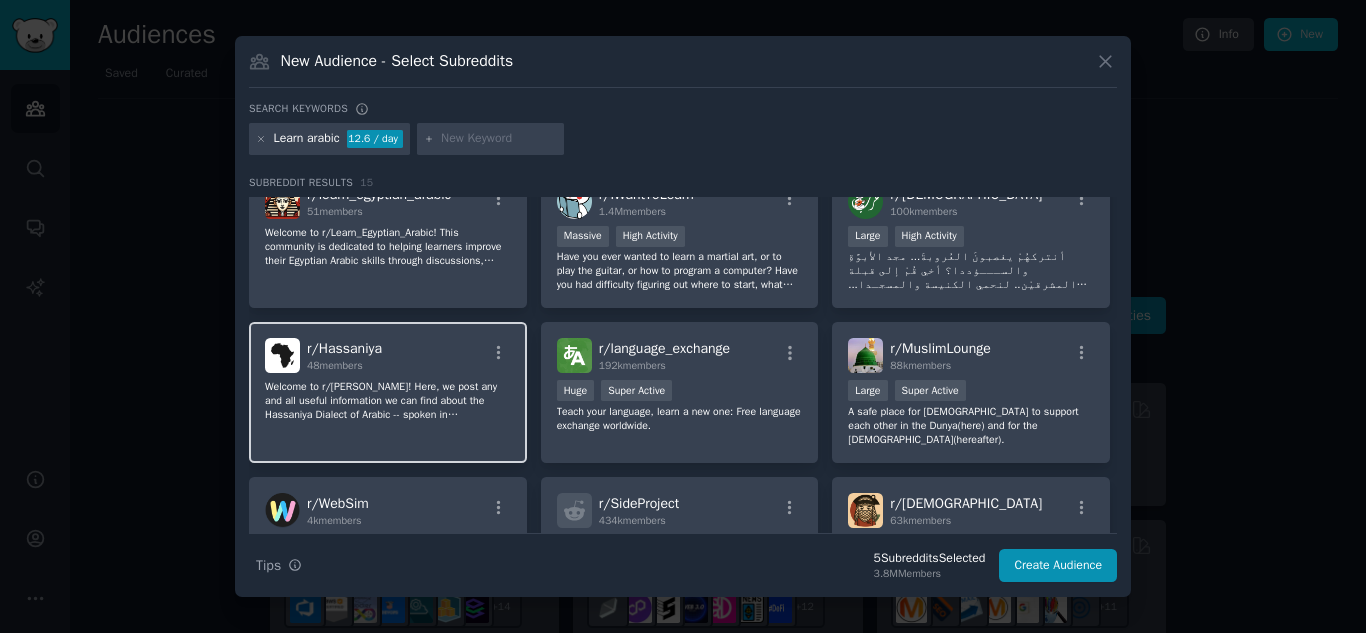 click on "r/ Hassaniya 48  members Welcome to r/Hassaniya! Here, we post any and all useful information we can find about the Hassaniya Dialect of Arabic -- spoken in North & West Africa." at bounding box center [388, 392] 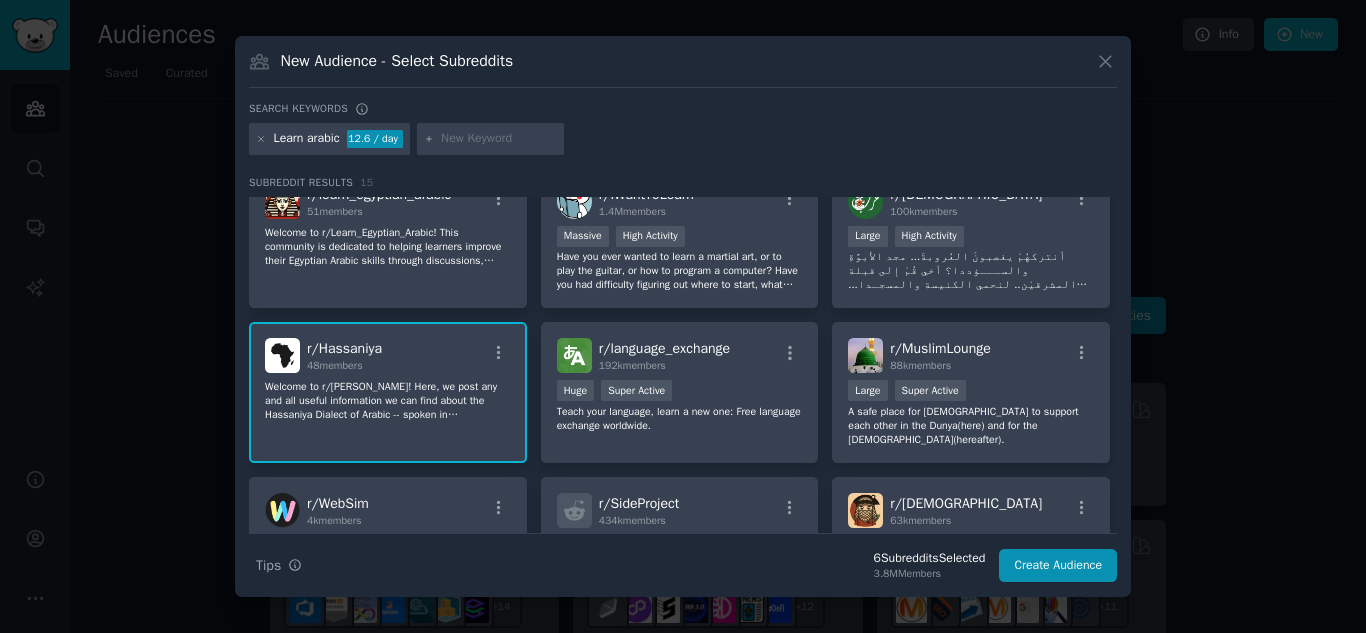 click on "Welcome to r/Hassaniya! Here, we post any and all useful information we can find about the Hassaniya Dialect of Arabic -- spoken in North & West Africa." 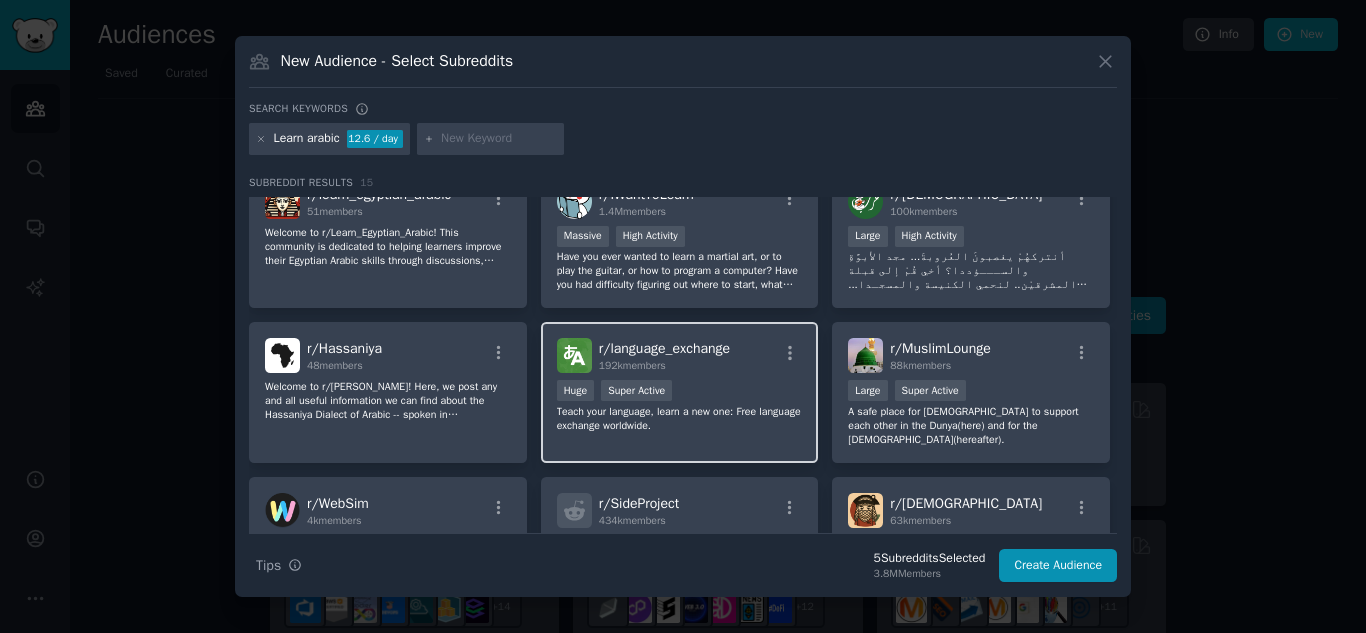 click on "Teach your language, learn a new one: Free language exchange worldwide." at bounding box center (680, 419) 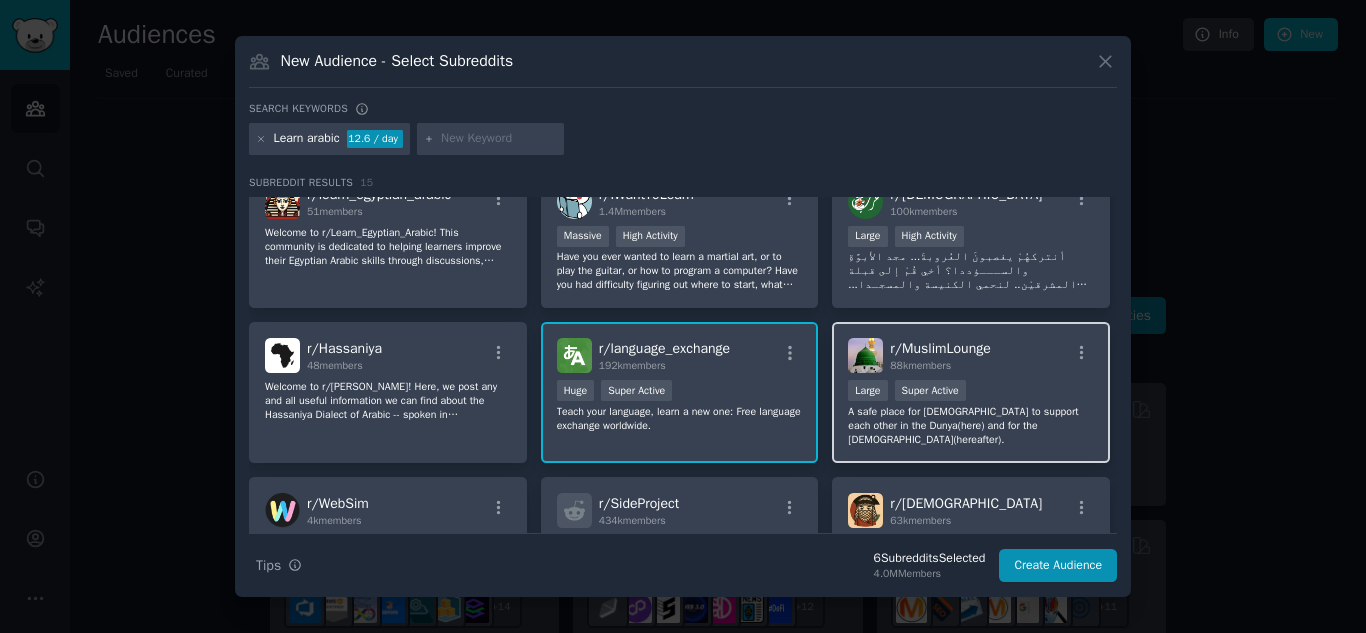 click on "A safe place for Muslims to support each other in the Dunya(here) and for the Akhirah(hereafter)." at bounding box center [971, 426] 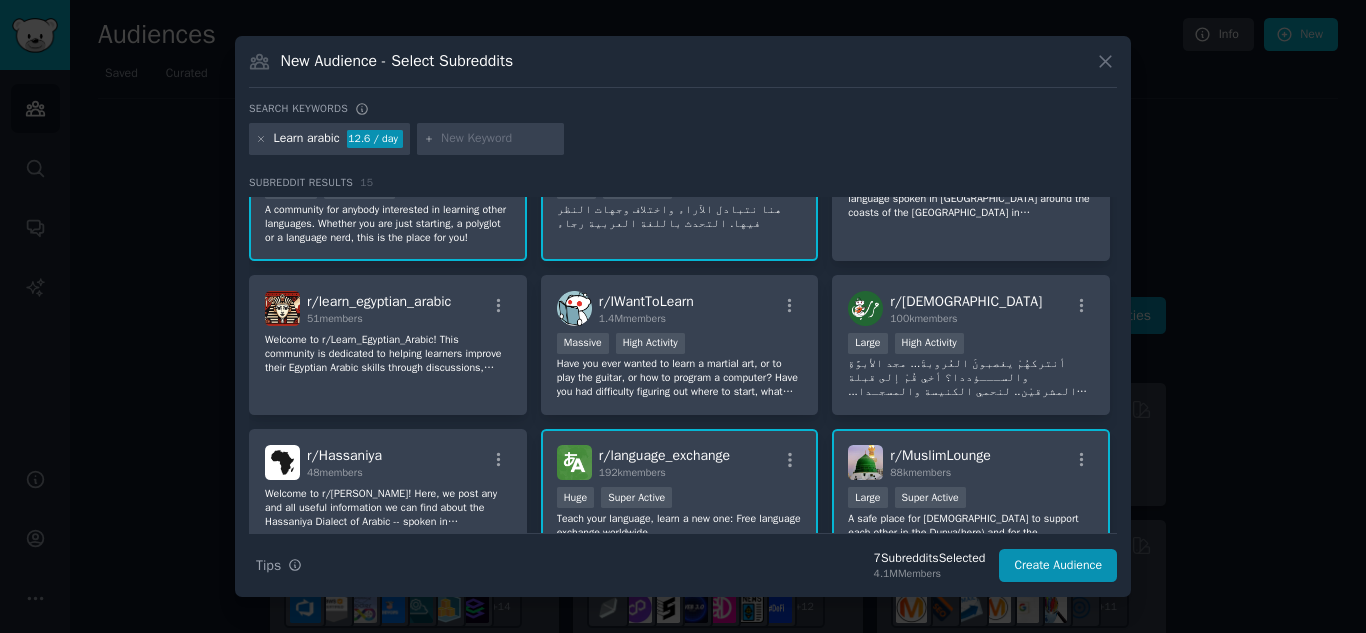 scroll, scrollTop: 228, scrollLeft: 0, axis: vertical 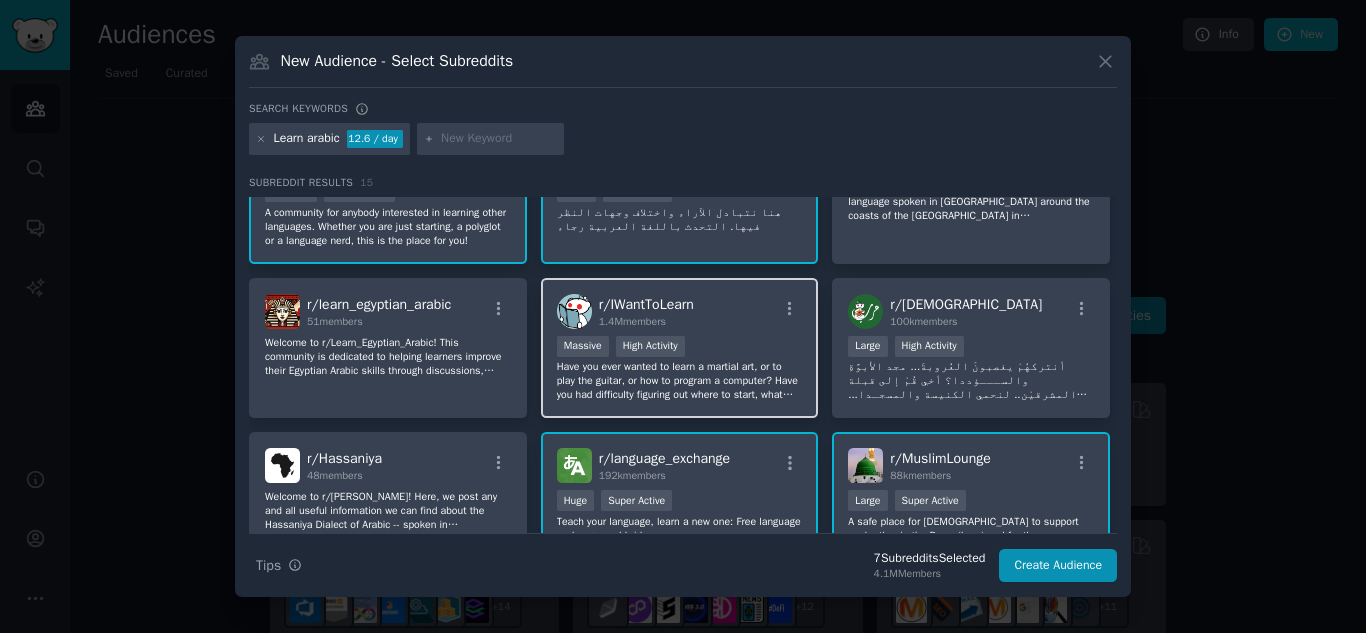 click on "r/ IWantToLearn 1.4M  members" at bounding box center (680, 311) 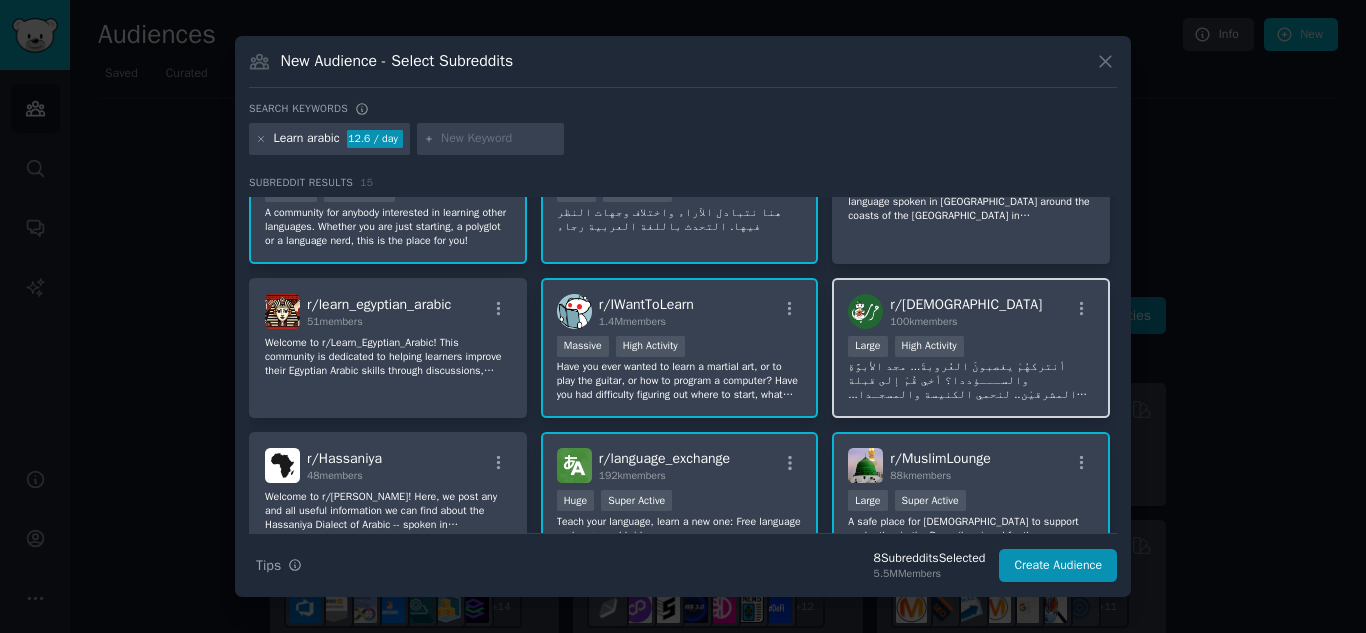 click on "r/ arabs 100k  members" at bounding box center [971, 311] 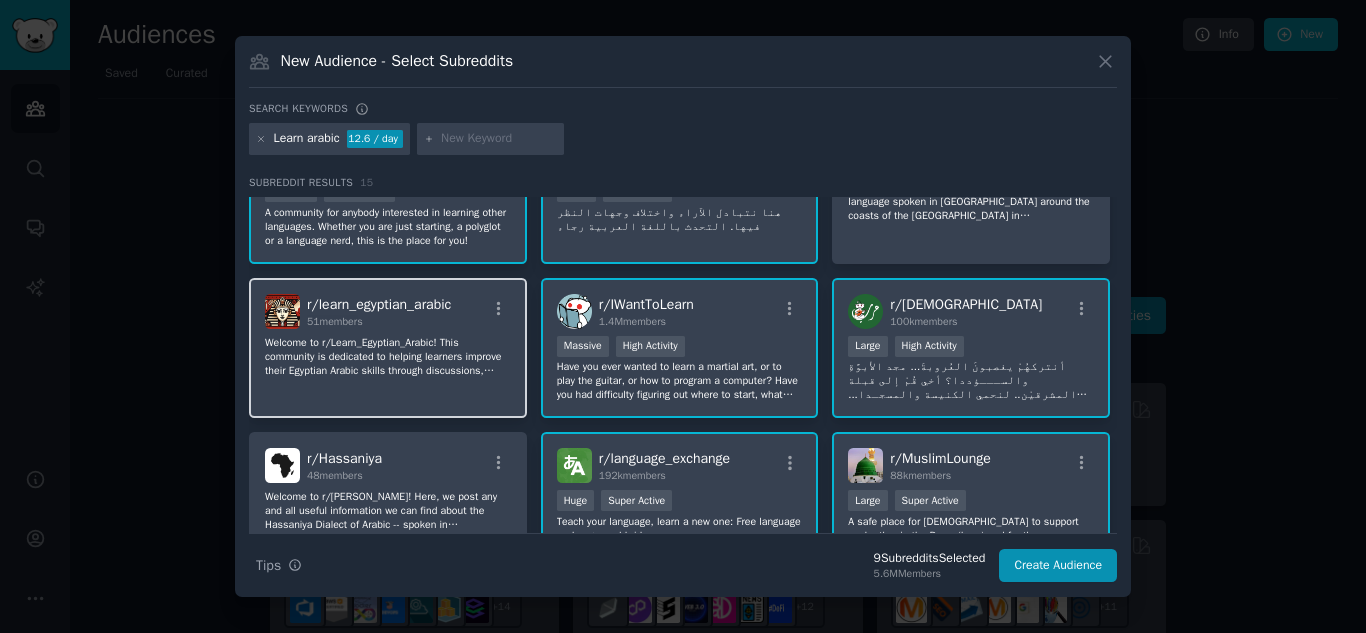 click on "r/ learn_egyptian_arabic 51  members Welcome to r/Learn_Egyptian_Arabic! This community is dedicated to helping learners improve their Egyptian Arabic skills through discussions, resources, and practice. Whether you're a beginner or advanced, feel free to share your questions, insights, and tips on mastering Egyptian Arabic." at bounding box center (388, 348) 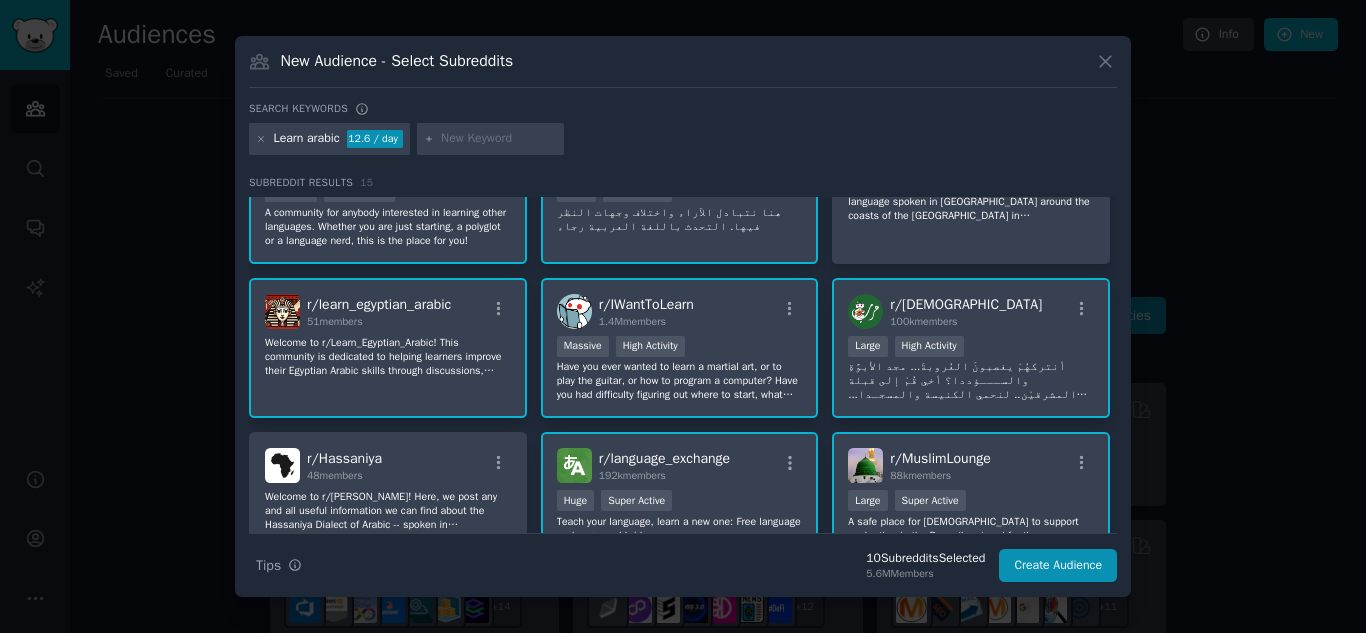 scroll, scrollTop: 253, scrollLeft: 0, axis: vertical 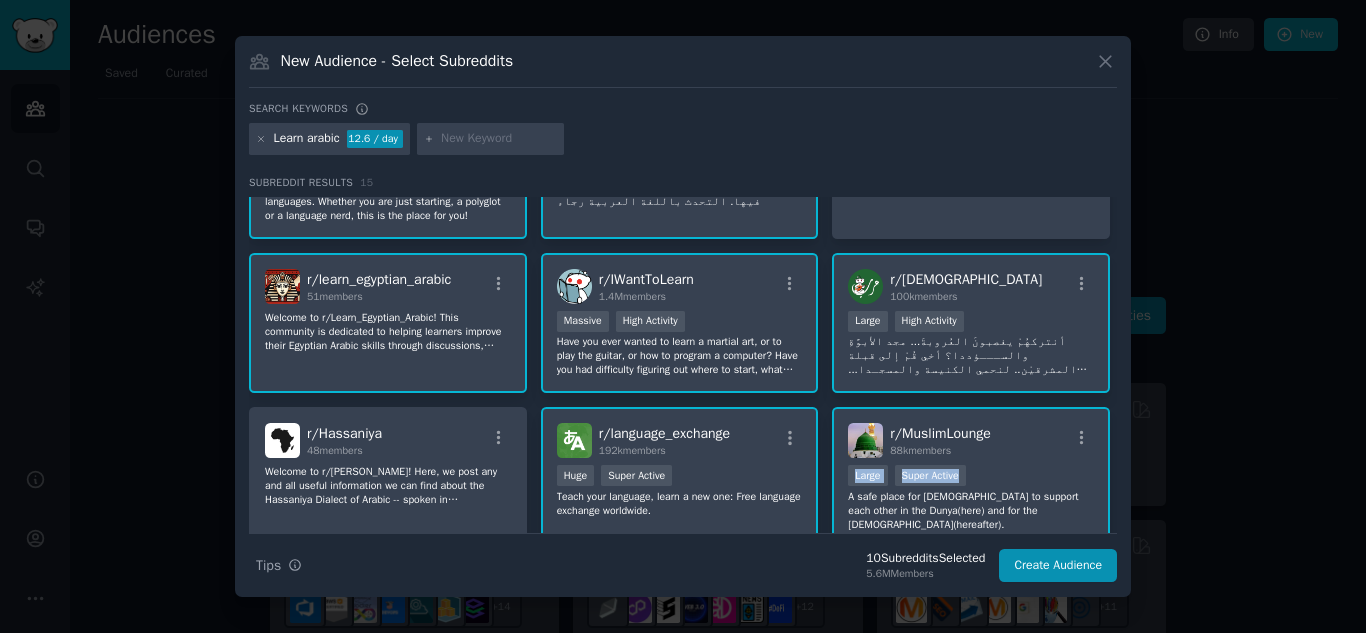 drag, startPoint x: 1125, startPoint y: 428, endPoint x: 1111, endPoint y: 475, distance: 49.0408 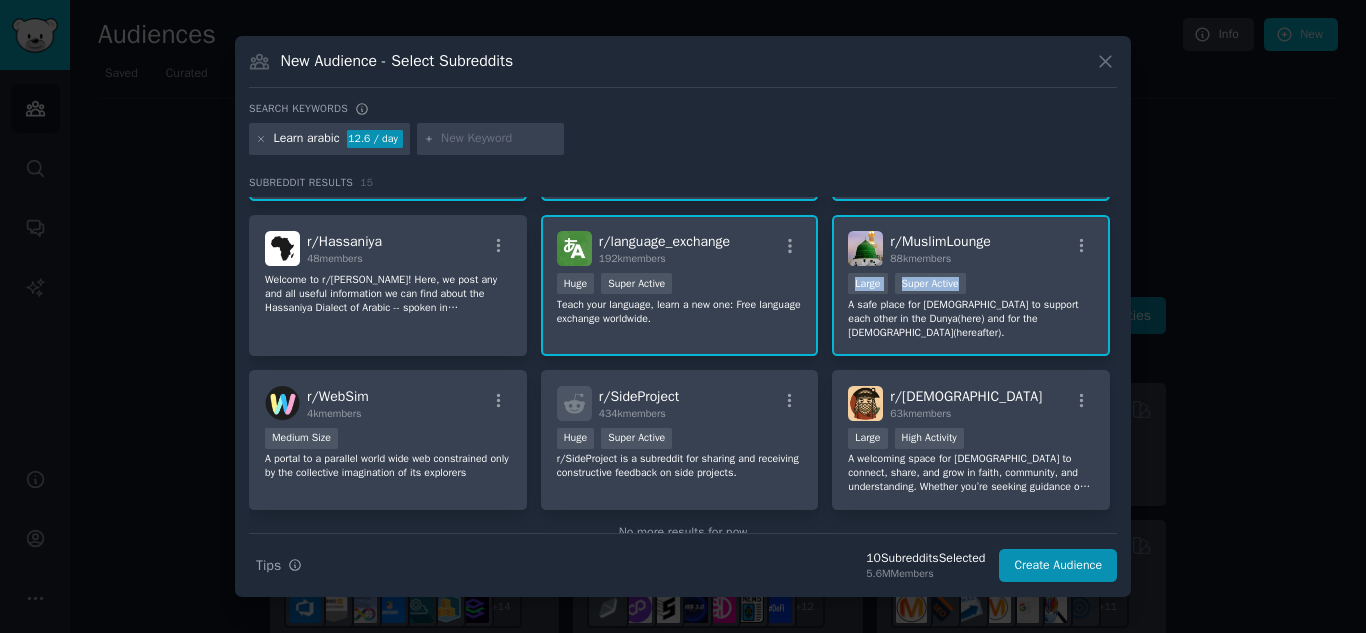 scroll, scrollTop: 478, scrollLeft: 0, axis: vertical 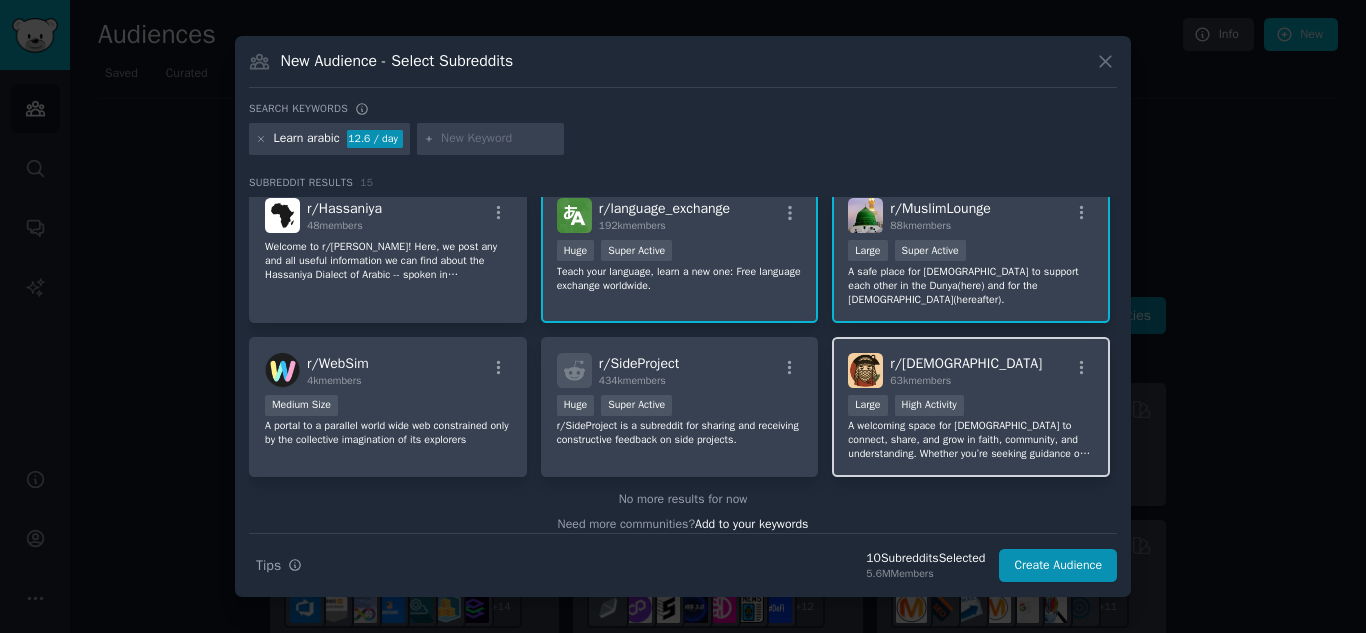 click on "r/ MuslimCorner 63k  members 10,000 - 100,000 members Large High Activity
A welcoming space for Muslims to connect, share, and grow in faith, community, and understanding. Whether you’re seeking guidance on faith, relationships, career, or marriage—or simply looking for a supportive environment to be yourself—you’re in the right place.
Join us in fostering a welcoming and respectful space!
Our newly released discord server: https://discord.com/invite/muslimcorner" at bounding box center (971, 407) 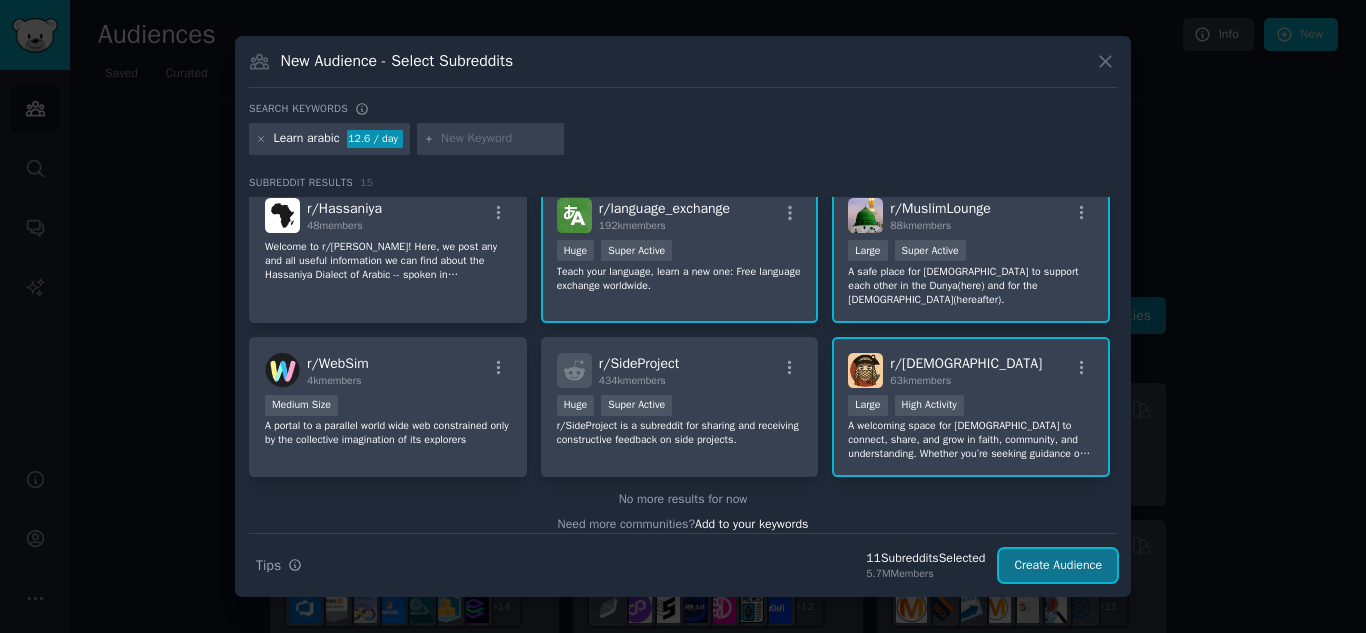 click on "Create Audience" at bounding box center (1058, 566) 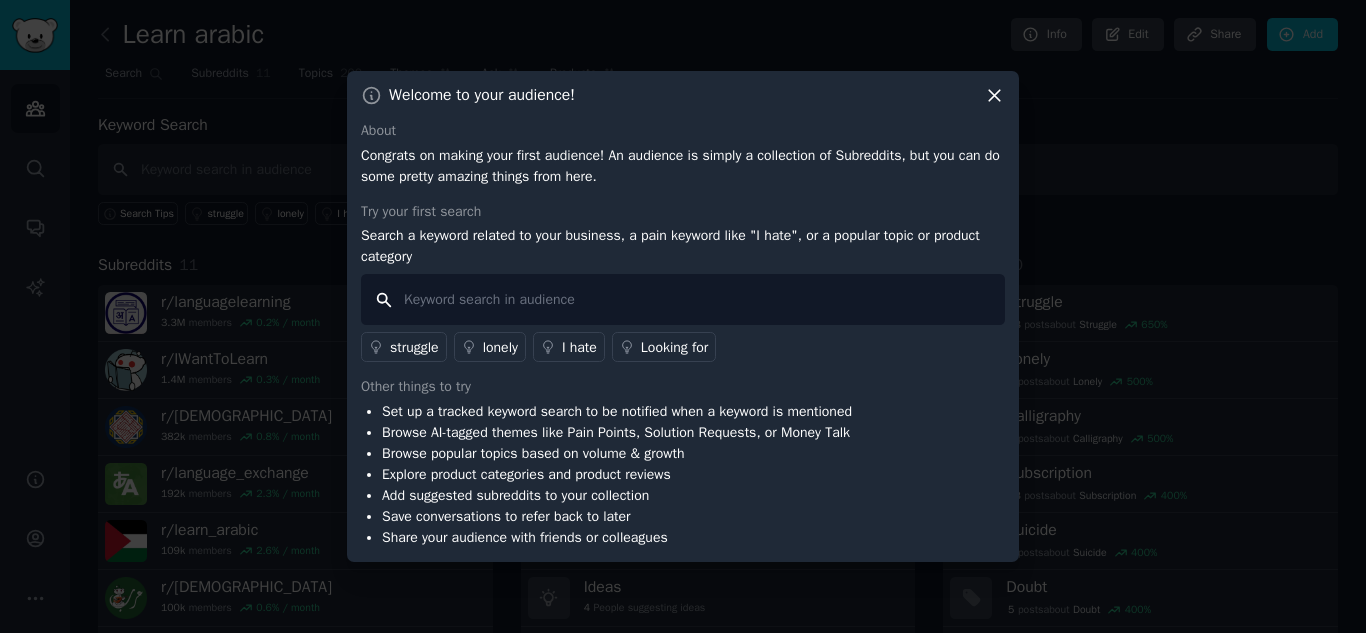 click at bounding box center (683, 299) 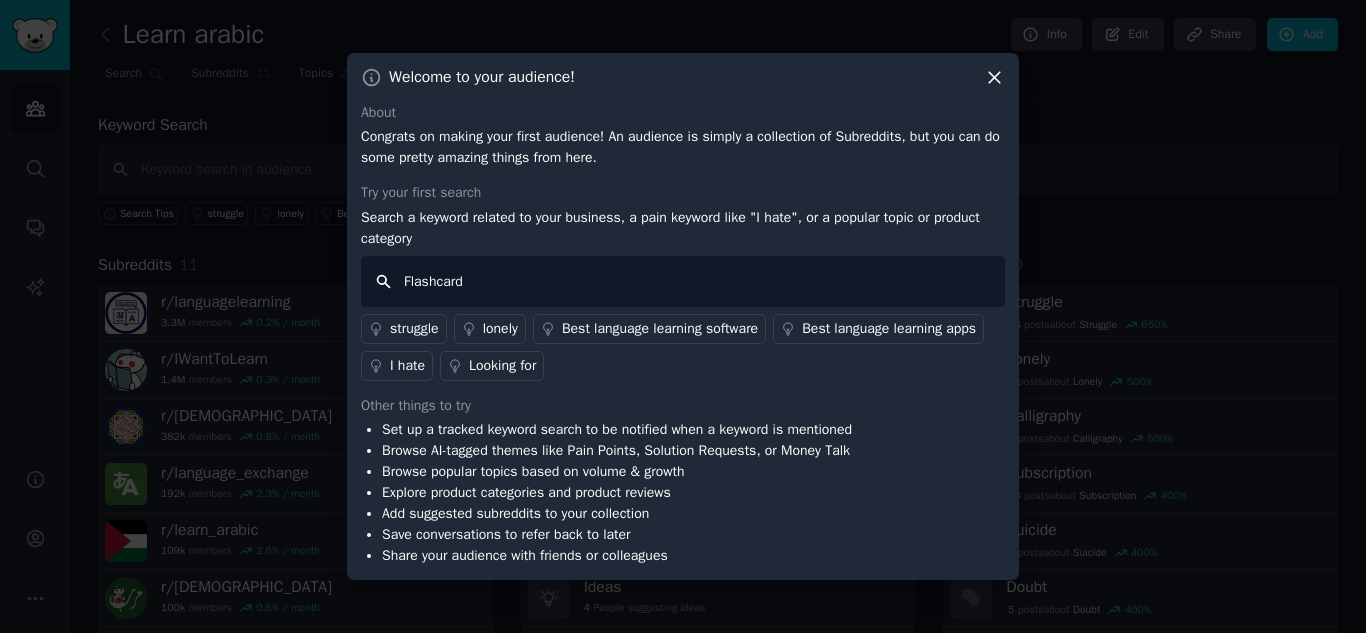type on "Flashcards" 